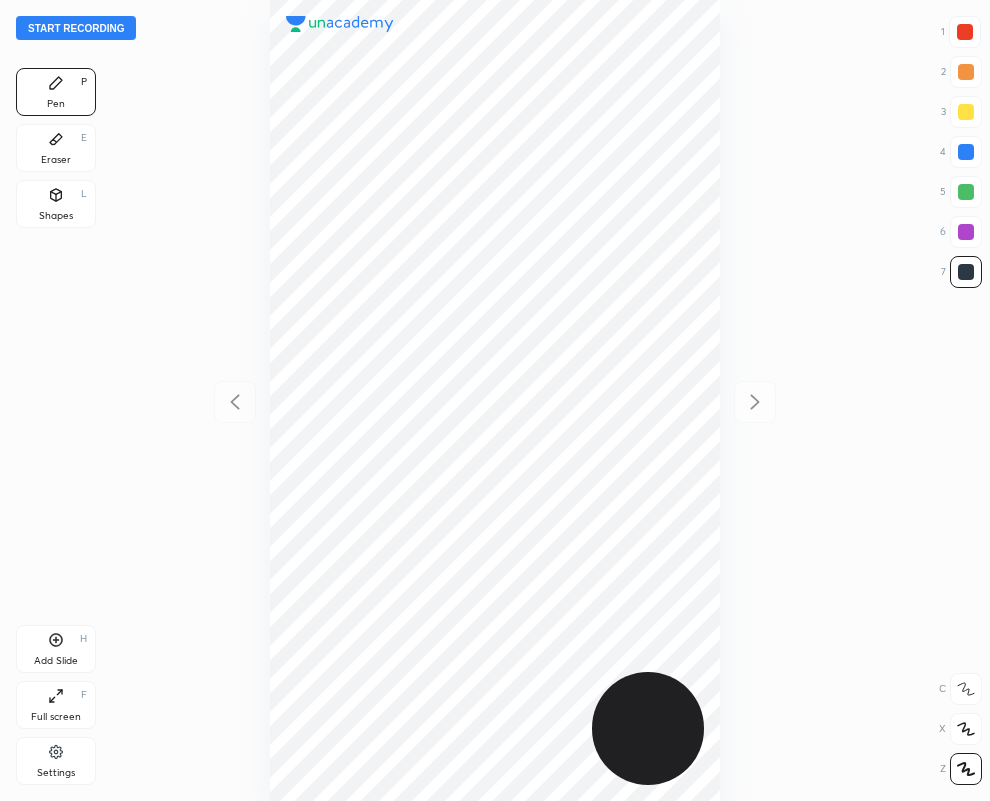 scroll, scrollTop: 0, scrollLeft: 0, axis: both 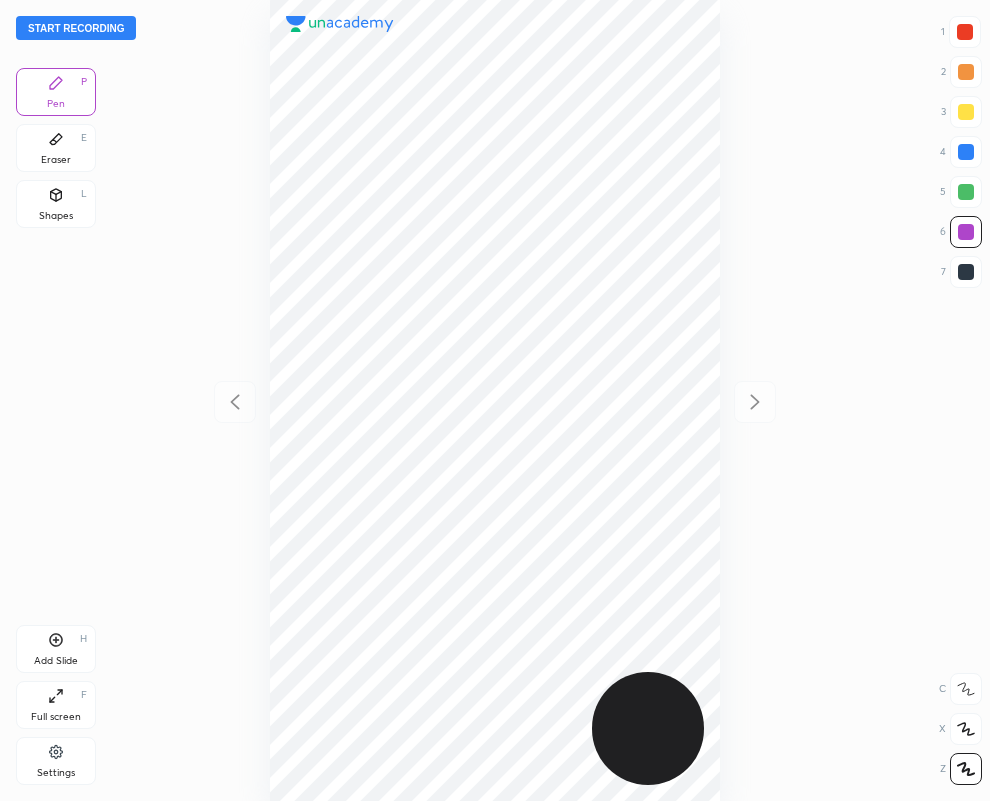drag, startPoint x: 56, startPoint y: 207, endPoint x: 171, endPoint y: 463, distance: 280.6439 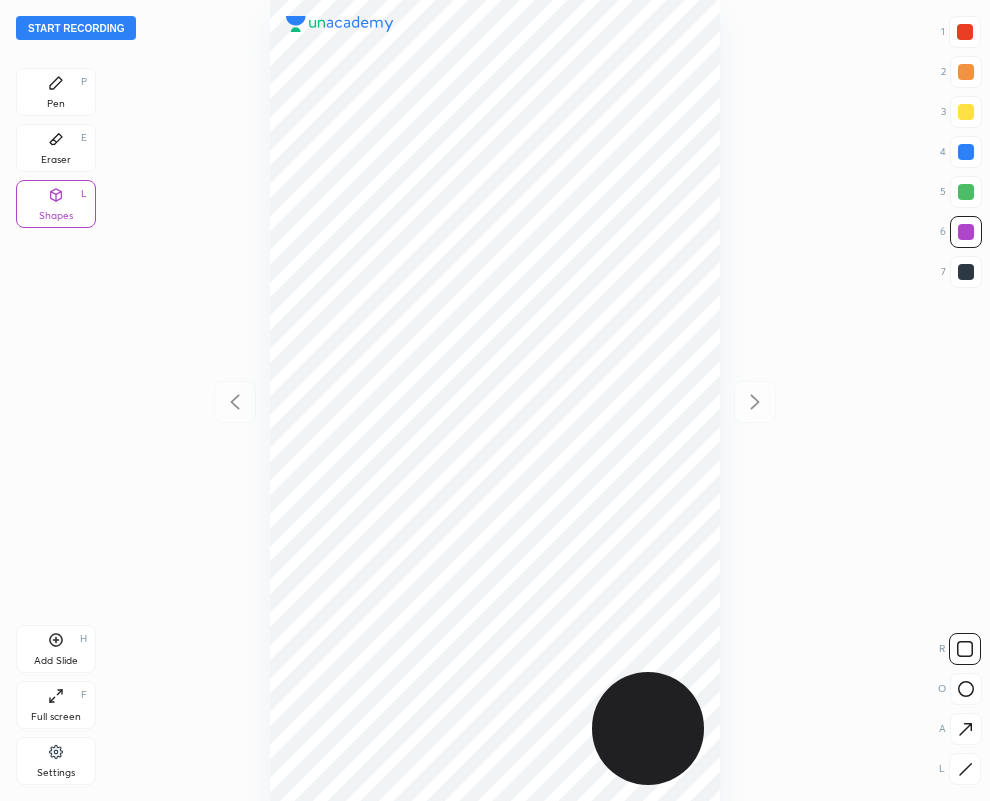 click 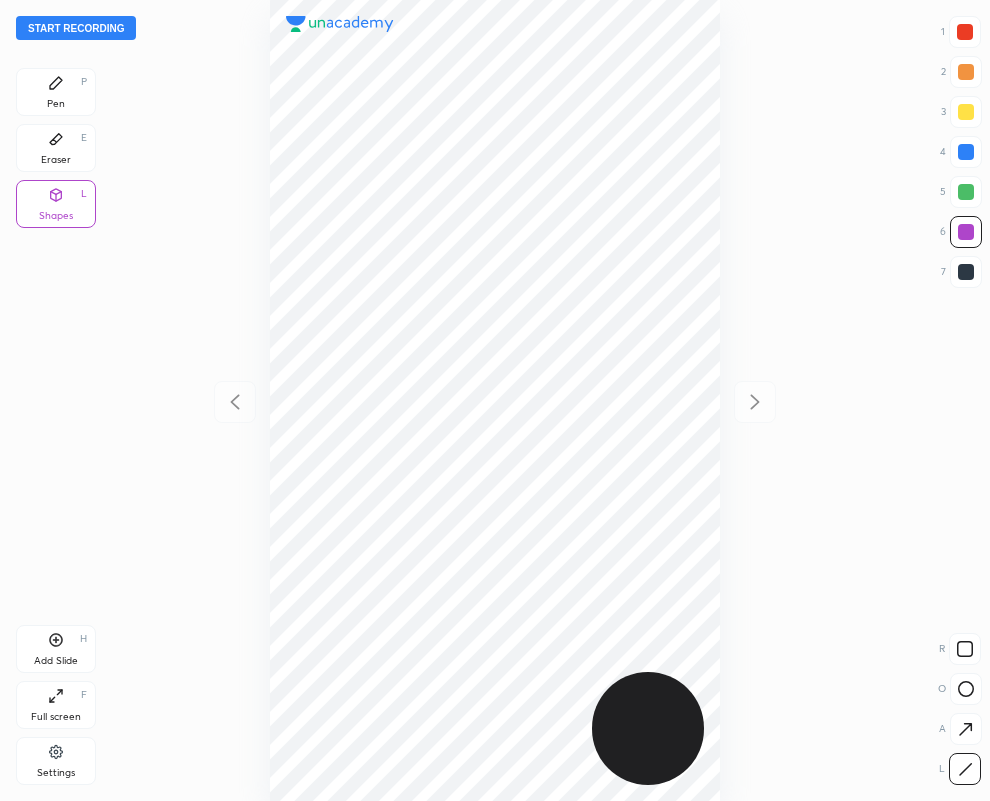 click on "Eraser E" at bounding box center (56, 148) 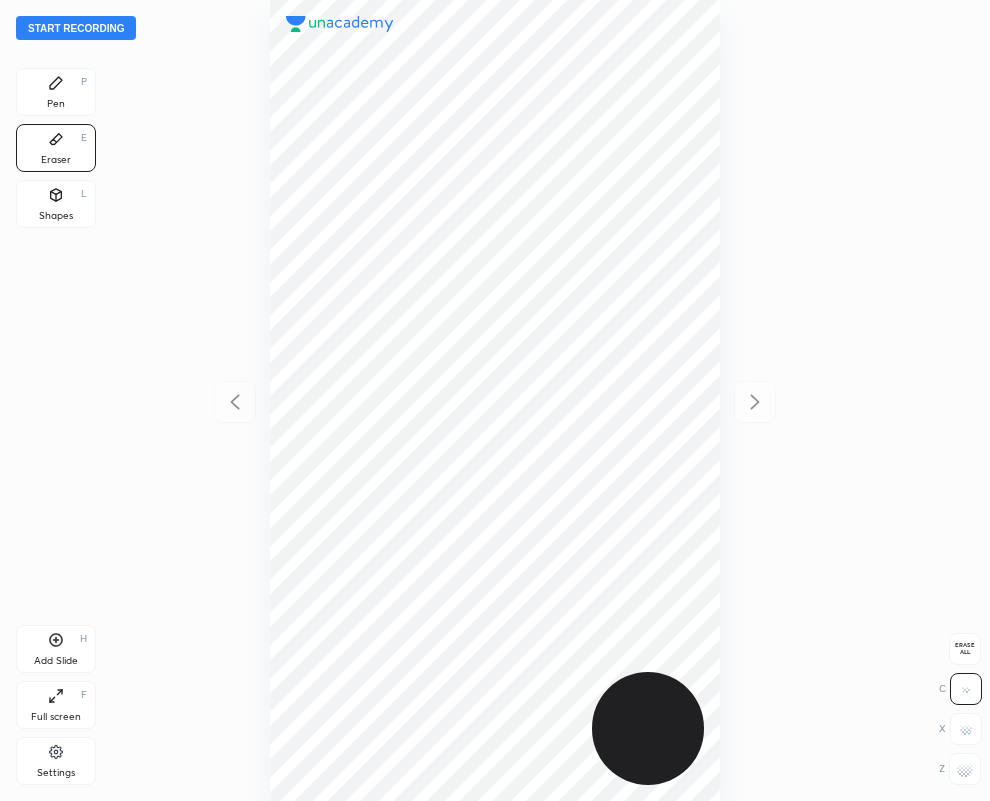 click on "Pen P" at bounding box center (56, 92) 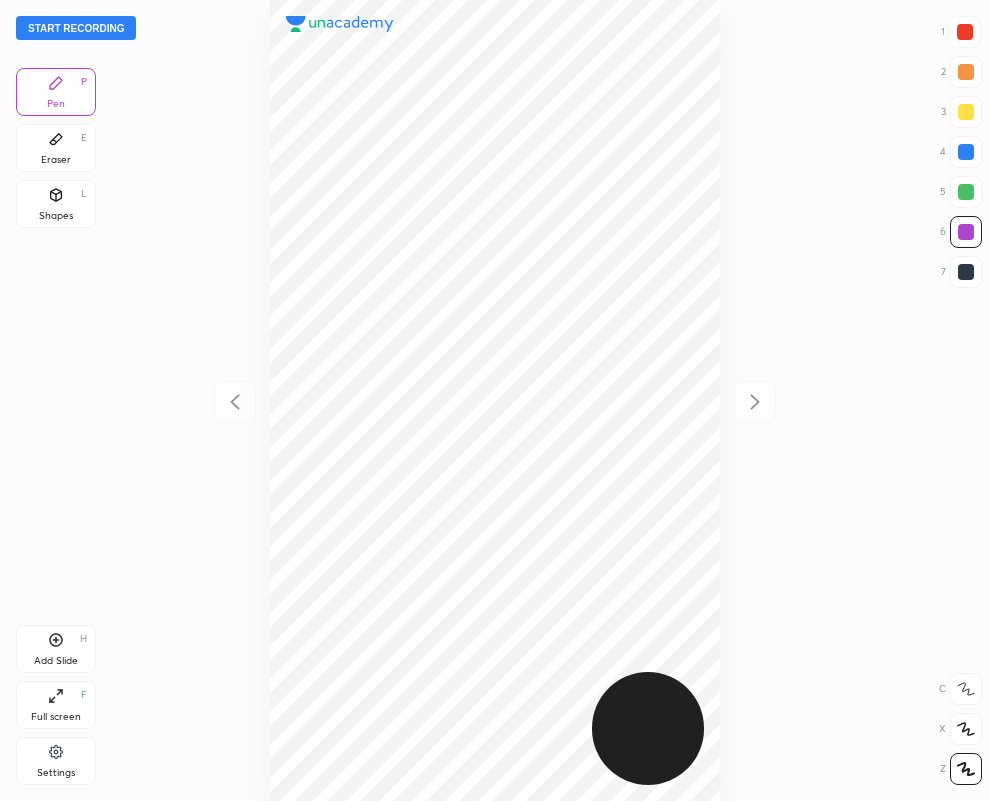 click 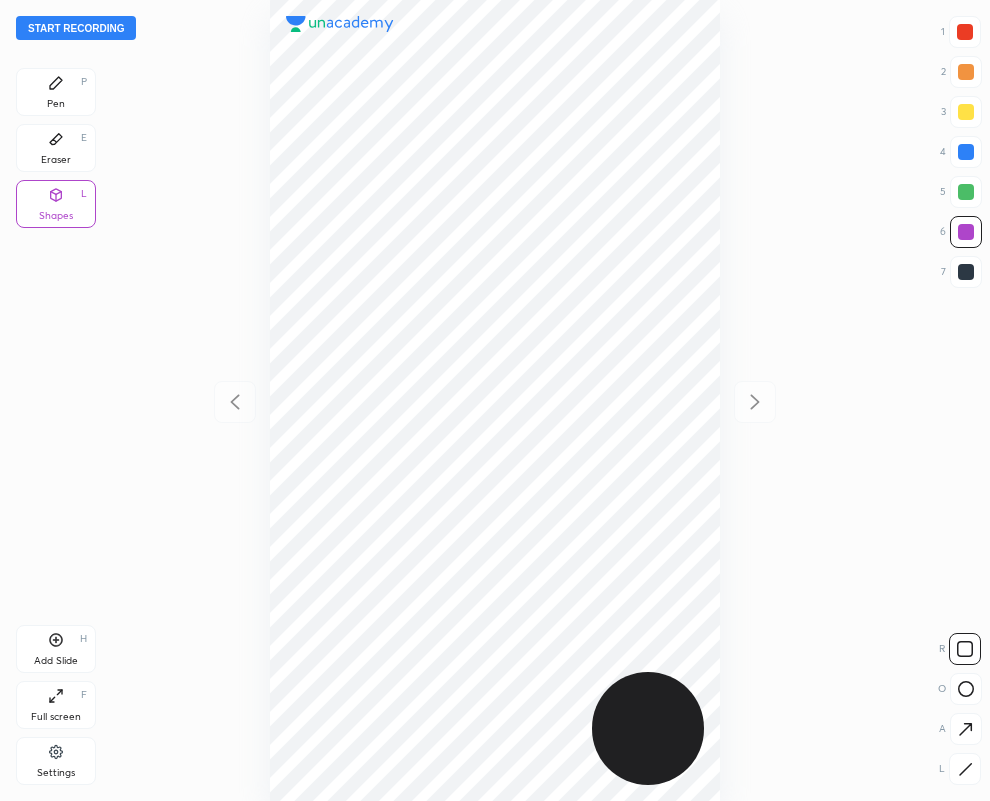 drag, startPoint x: 965, startPoint y: 776, endPoint x: 889, endPoint y: 748, distance: 80.99383 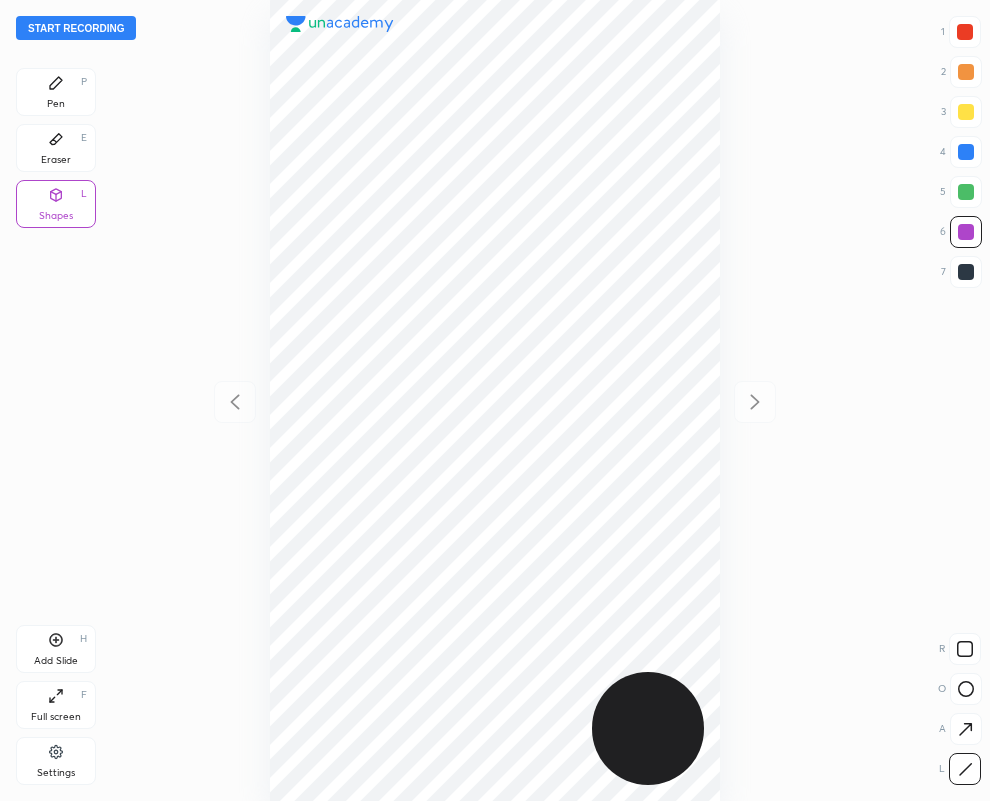 click 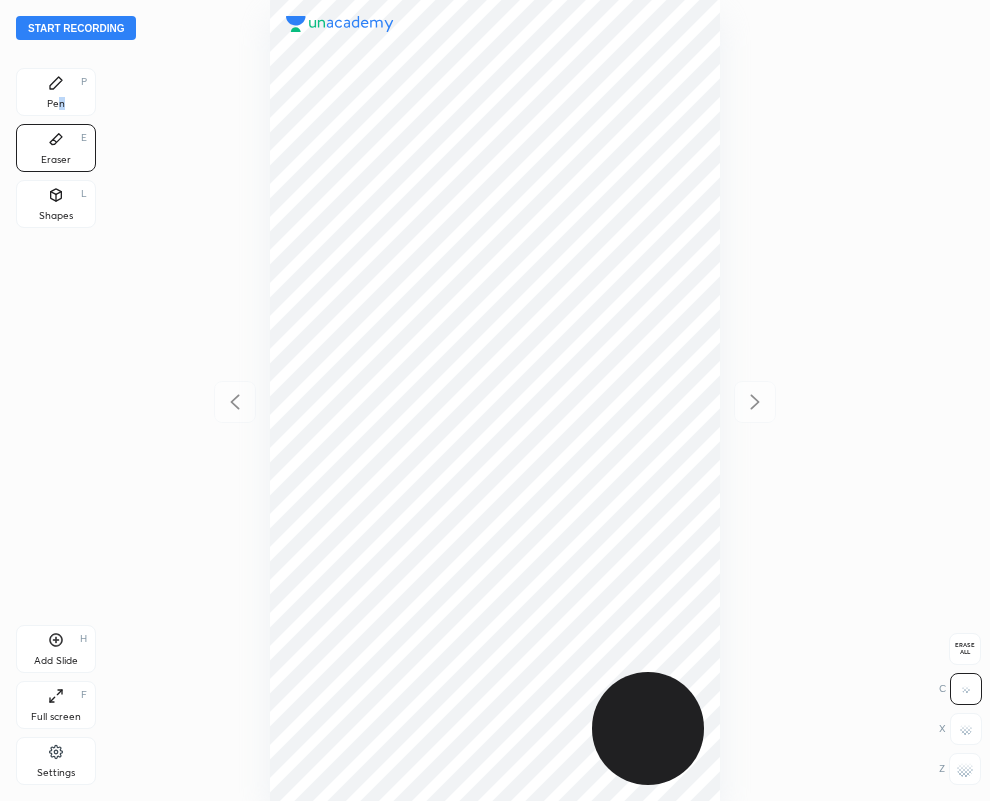 drag, startPoint x: 60, startPoint y: 95, endPoint x: 69, endPoint y: 108, distance: 15.811388 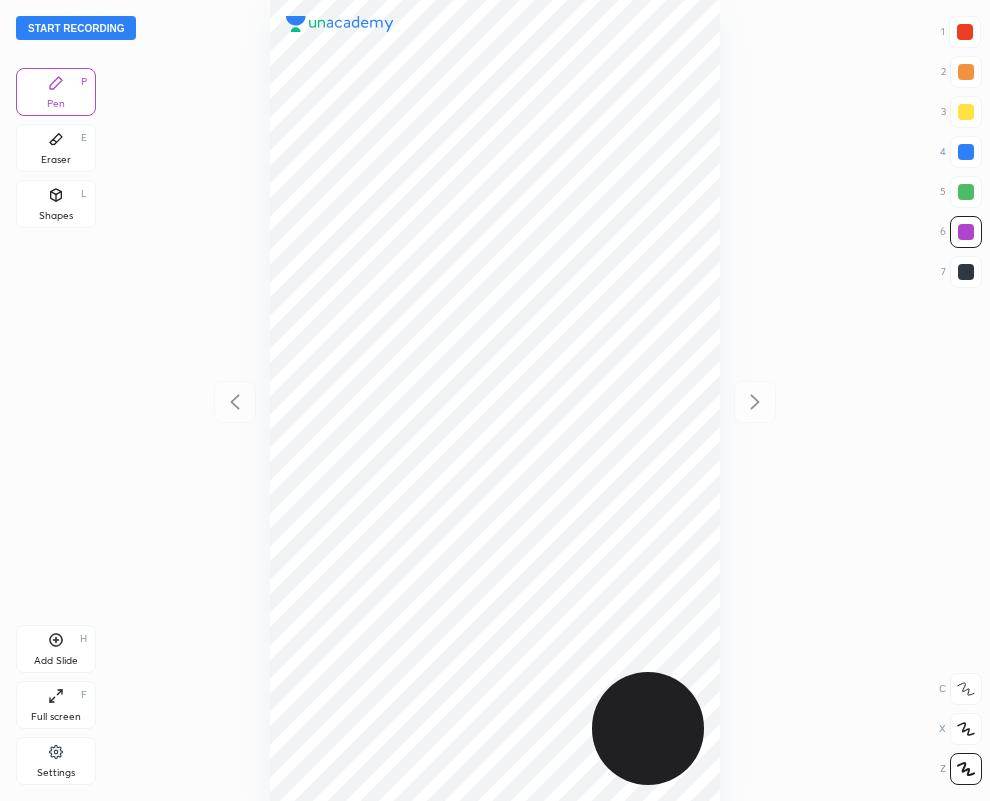 click at bounding box center (965, 32) 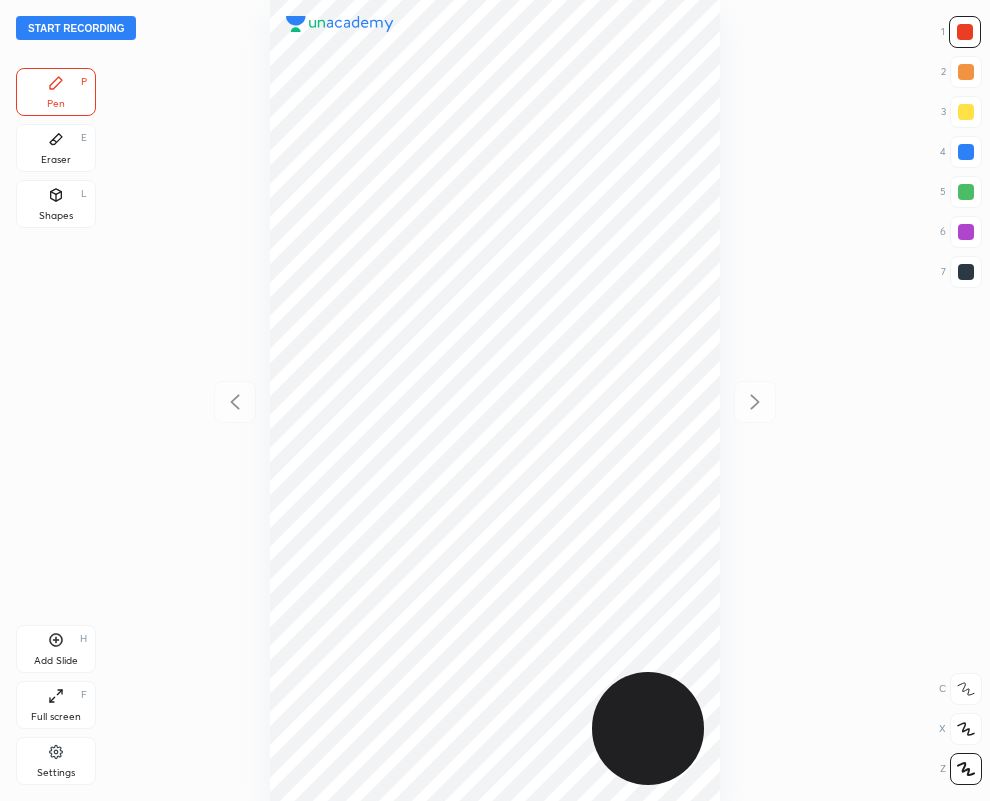 drag, startPoint x: 61, startPoint y: 193, endPoint x: 230, endPoint y: 397, distance: 264.90942 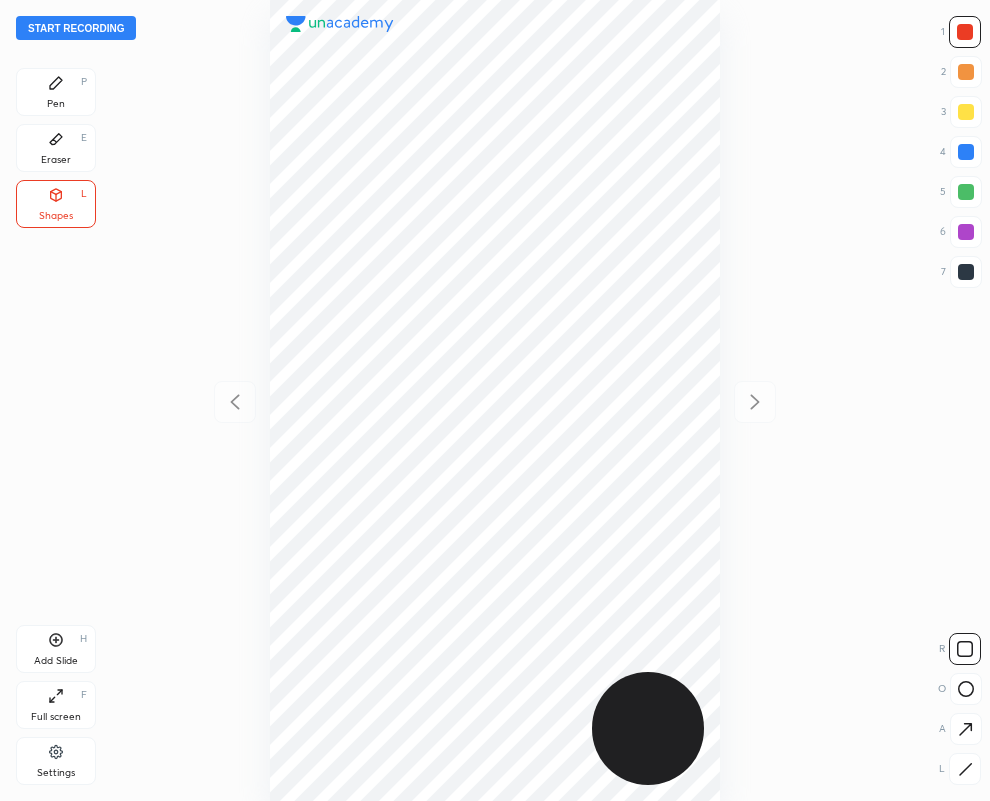 drag, startPoint x: 964, startPoint y: 766, endPoint x: 790, endPoint y: 717, distance: 180.7678 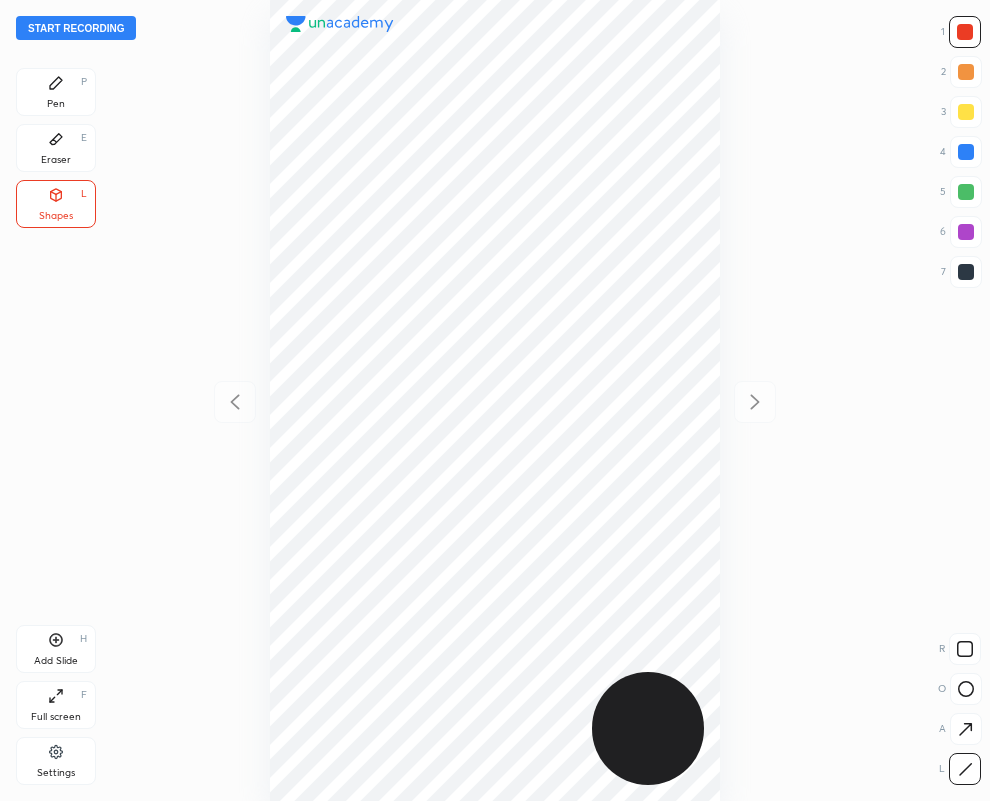 click 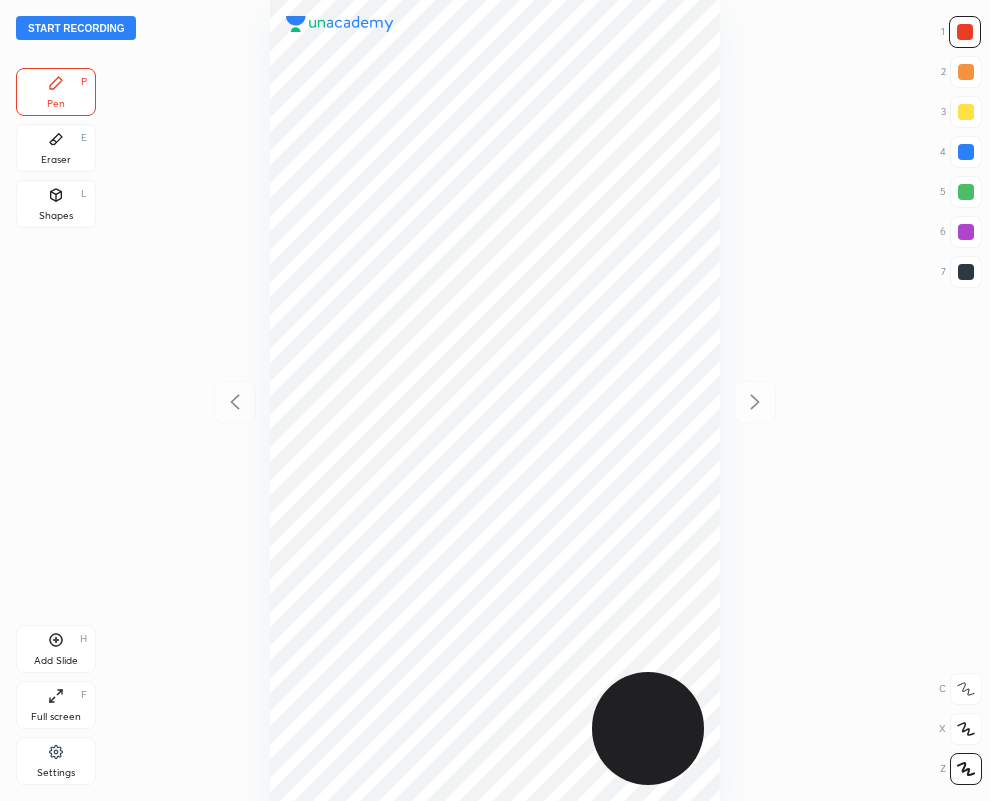 click at bounding box center (966, 272) 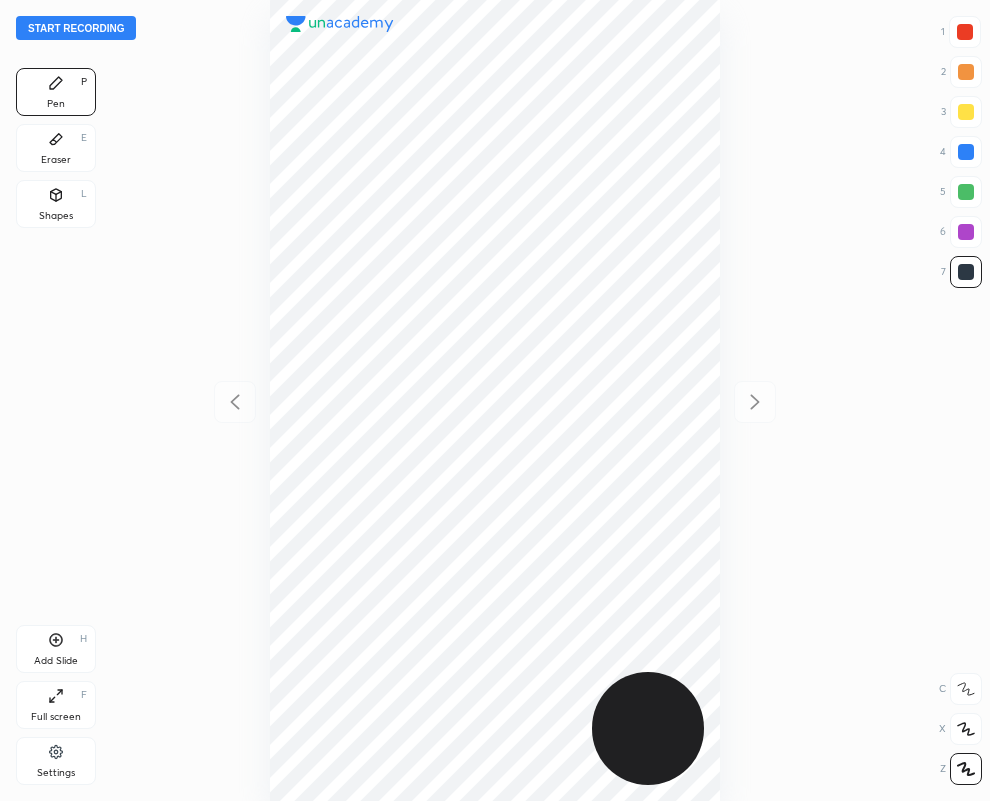 drag, startPoint x: 960, startPoint y: 28, endPoint x: 771, endPoint y: 91, distance: 199.2235 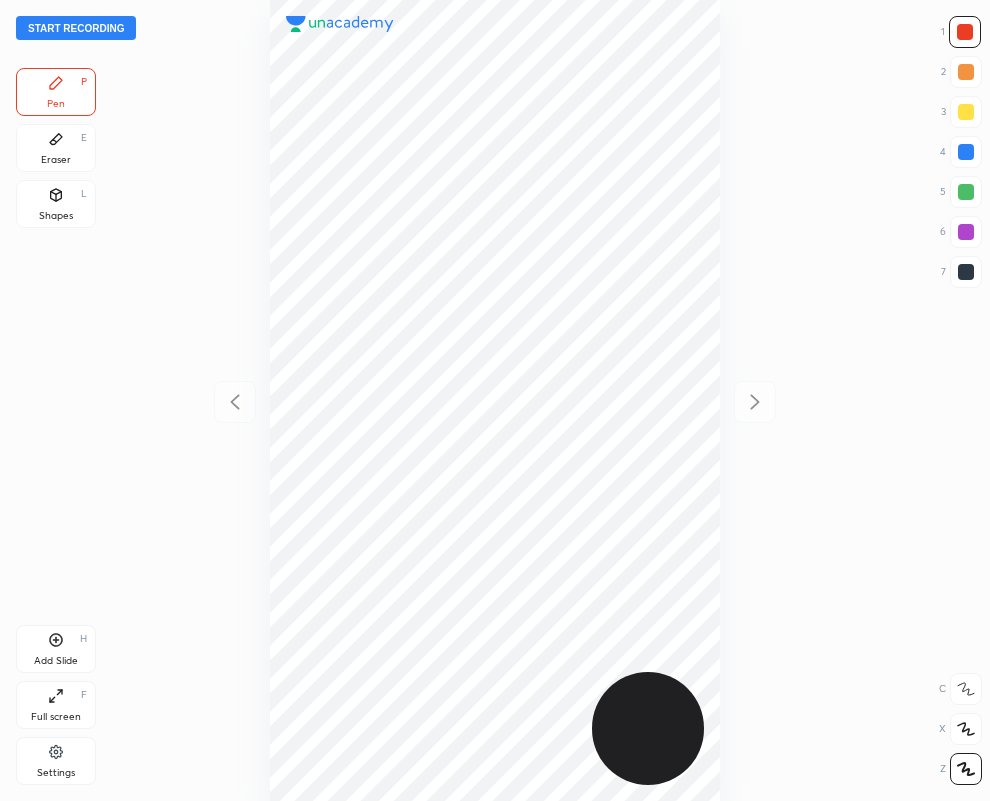 click at bounding box center [966, 152] 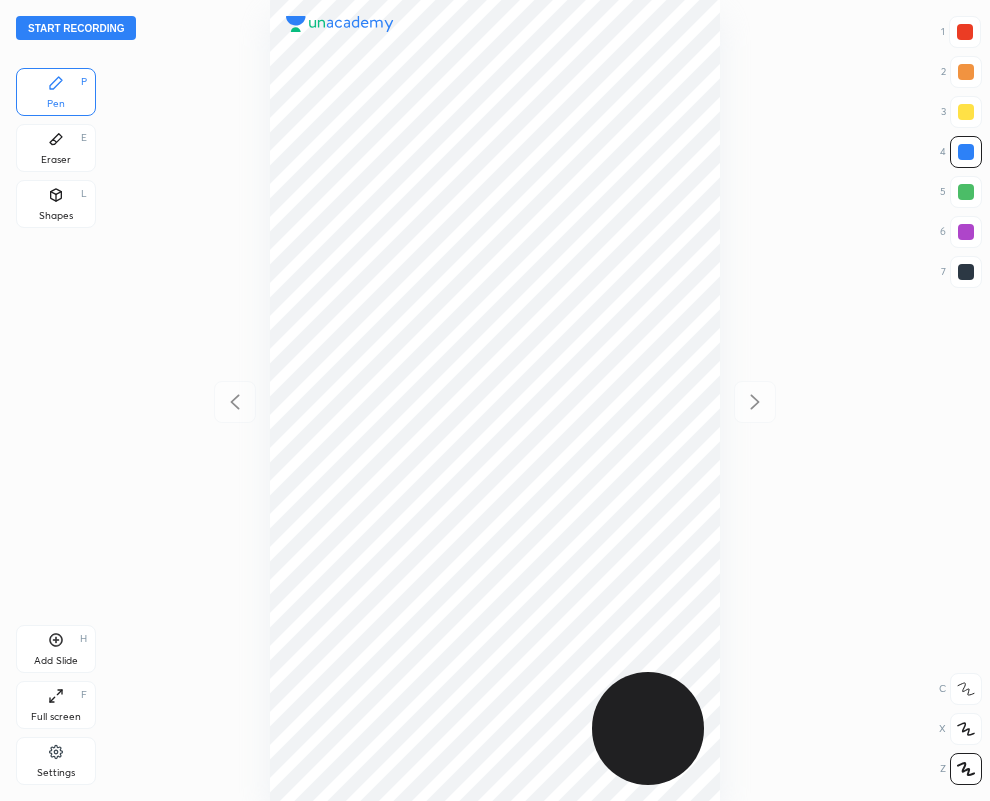 click at bounding box center [966, 152] 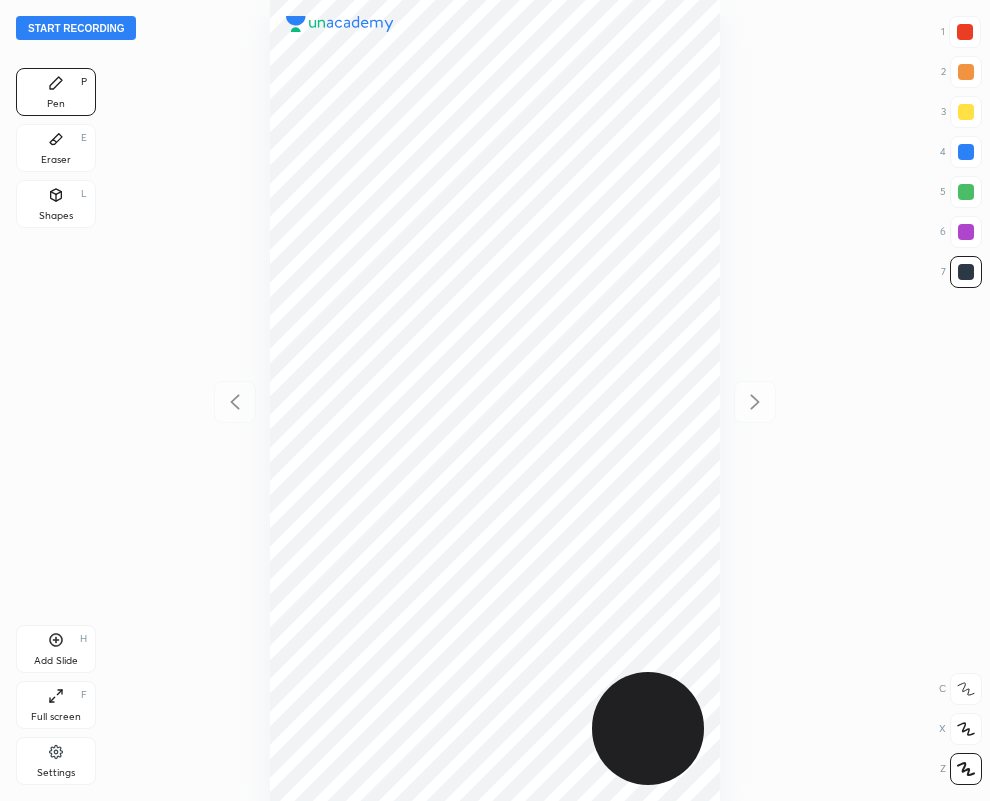 drag, startPoint x: 965, startPoint y: 152, endPoint x: 859, endPoint y: 207, distance: 119.419426 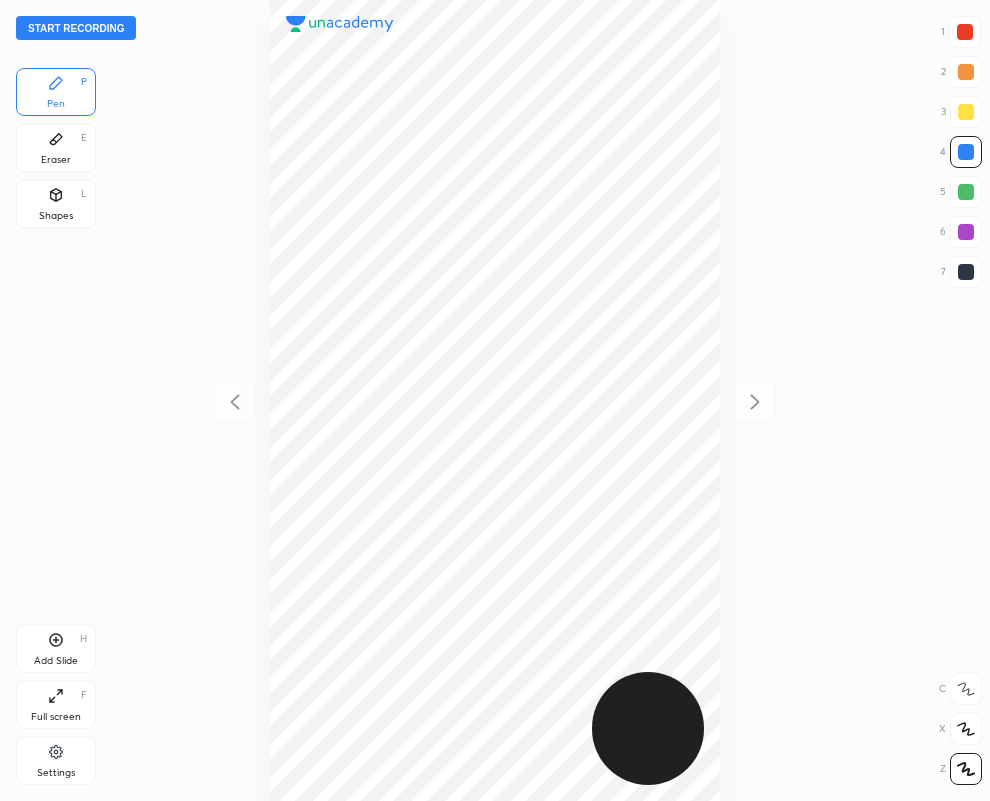 drag, startPoint x: 45, startPoint y: 135, endPoint x: 250, endPoint y: 273, distance: 247.12143 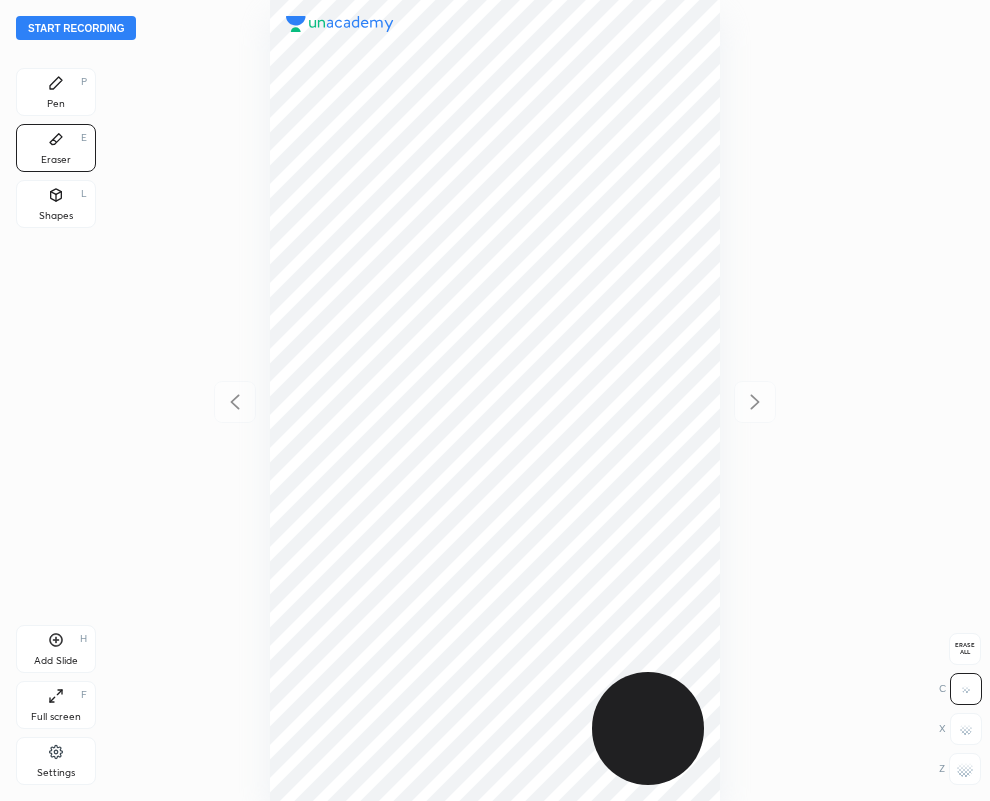 drag, startPoint x: 63, startPoint y: 91, endPoint x: 49, endPoint y: 77, distance: 19.79899 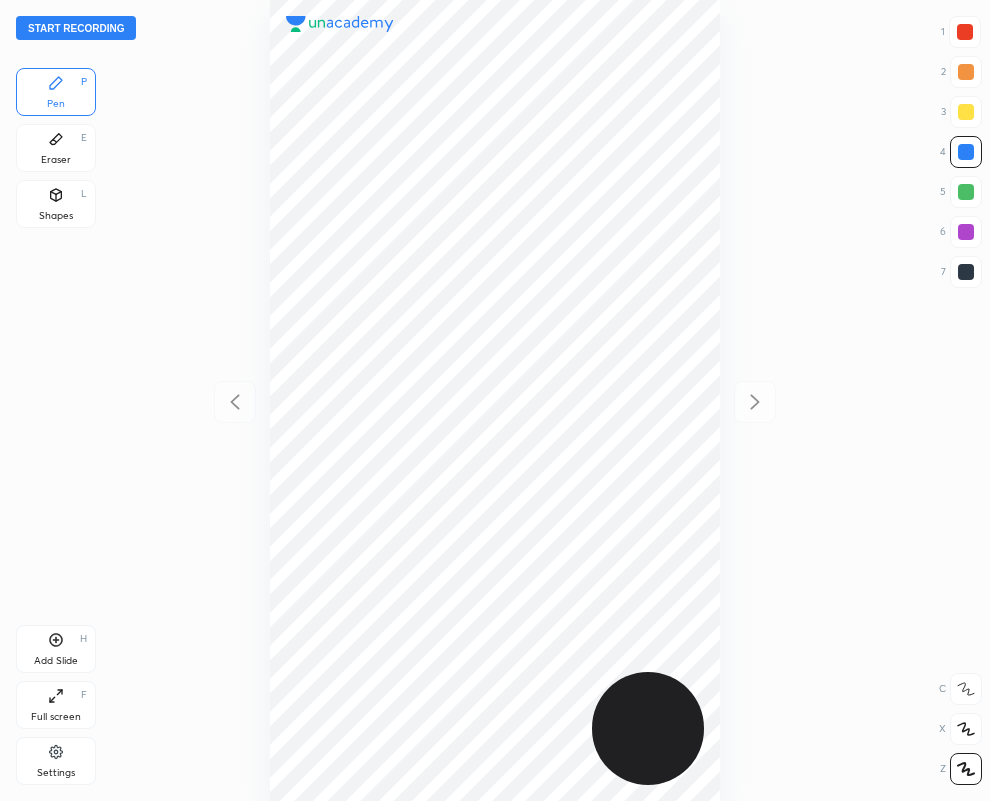 click at bounding box center [966, 272] 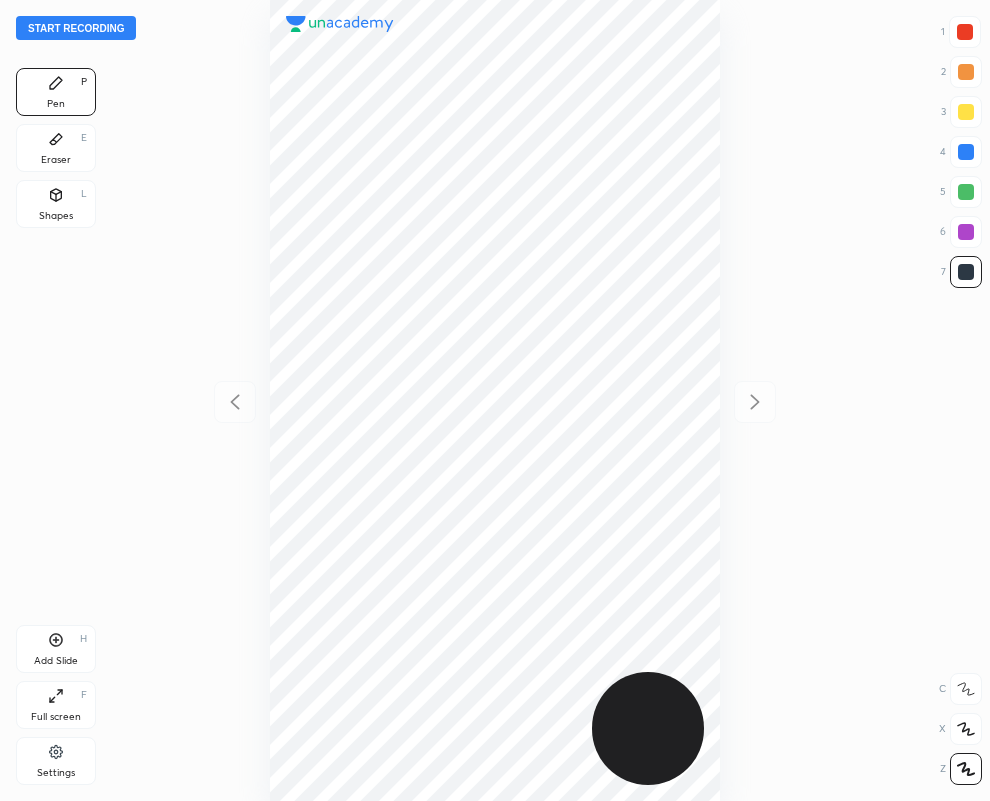 click at bounding box center [965, 32] 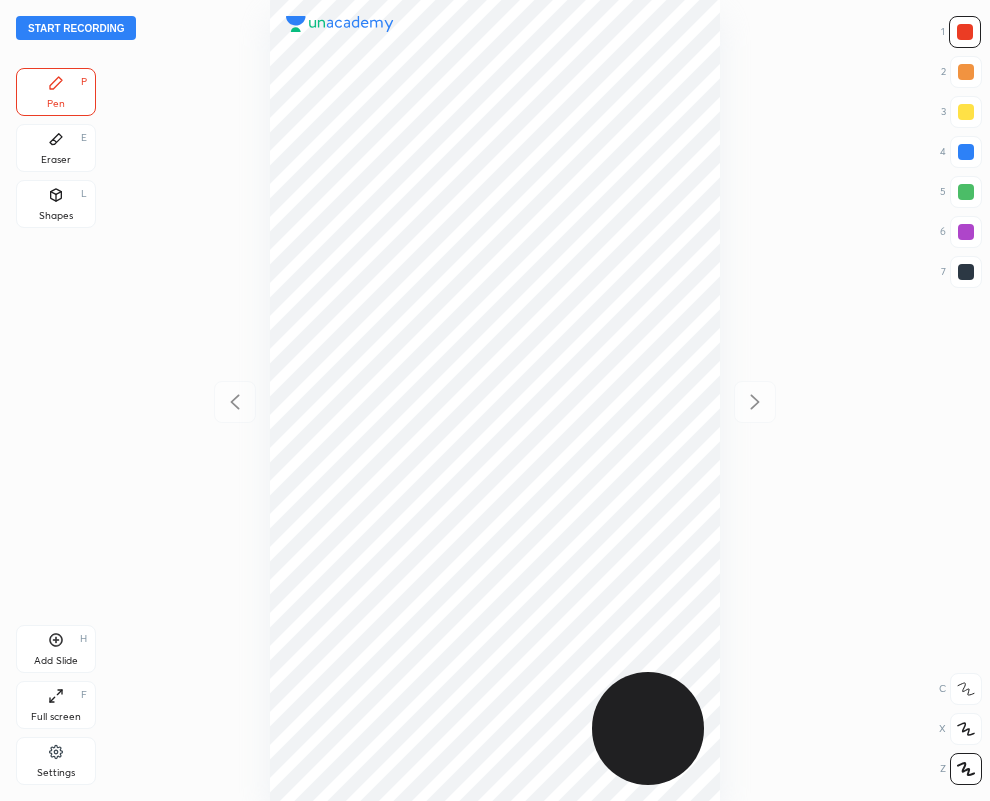 click at bounding box center (966, 272) 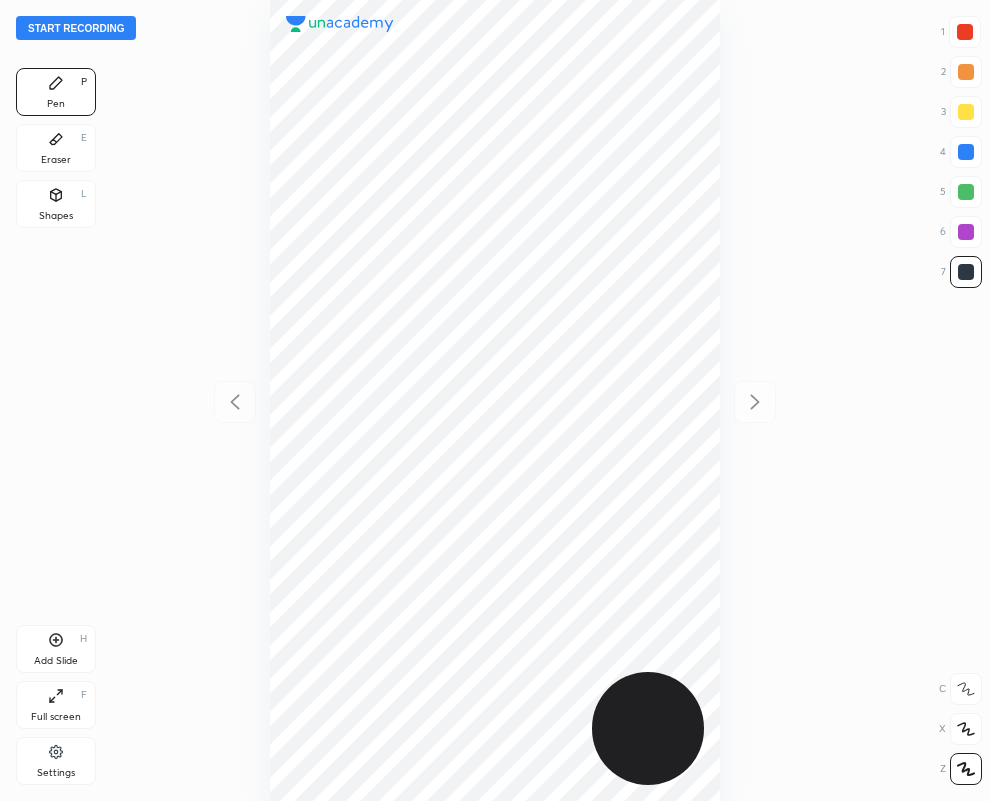 drag, startPoint x: 965, startPoint y: 150, endPoint x: 770, endPoint y: 172, distance: 196.2371 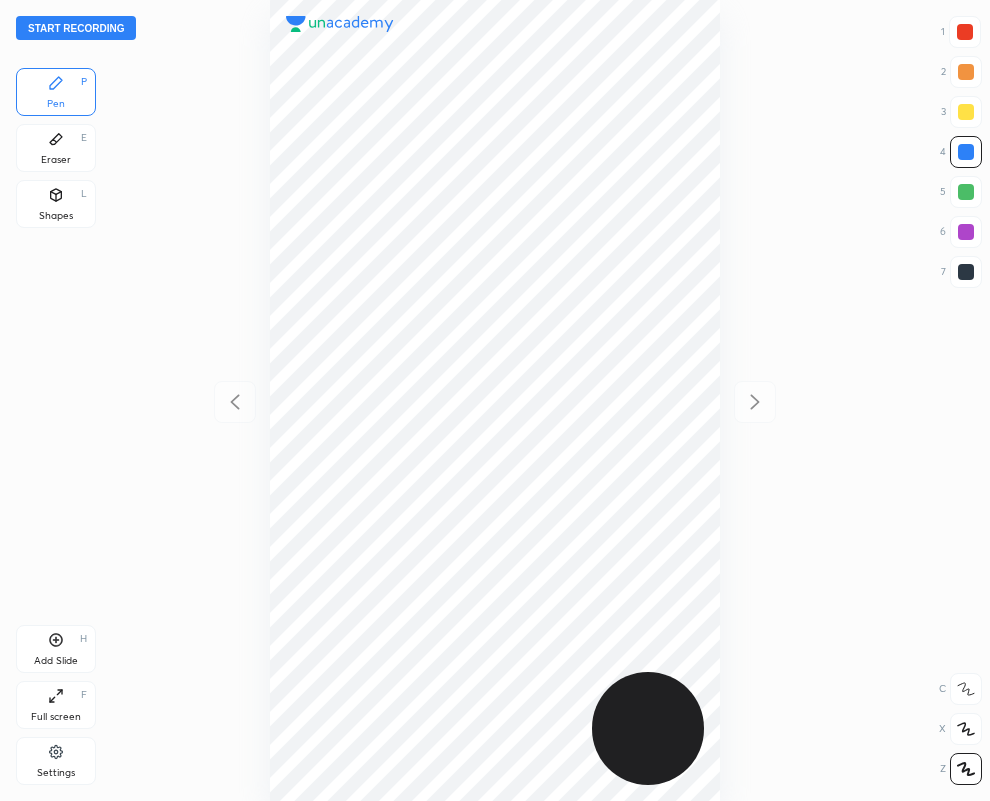 click on "Eraser E" at bounding box center [56, 148] 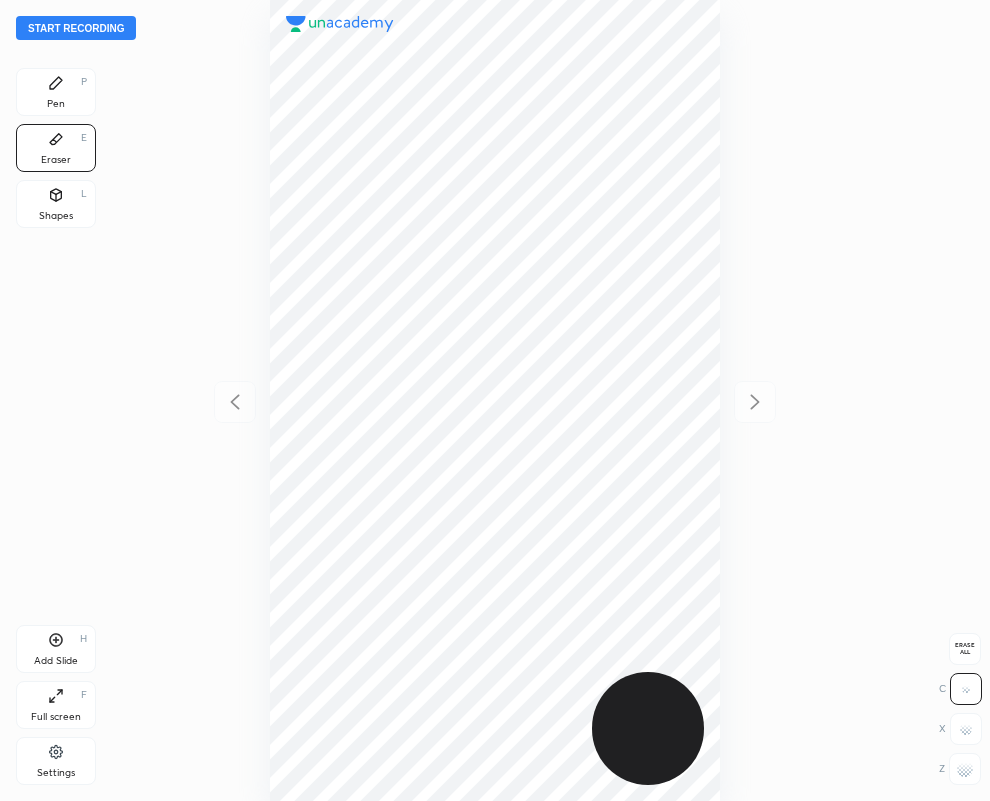 click on "Pen P" at bounding box center [56, 92] 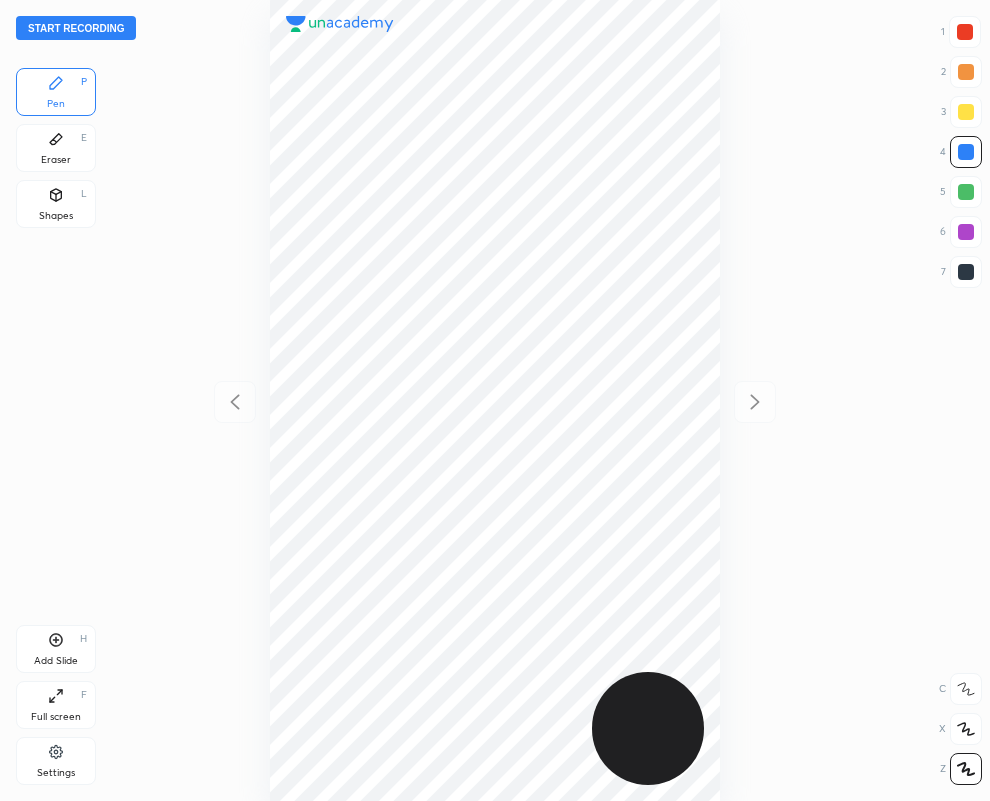 drag, startPoint x: 965, startPoint y: 266, endPoint x: 988, endPoint y: 308, distance: 47.88528 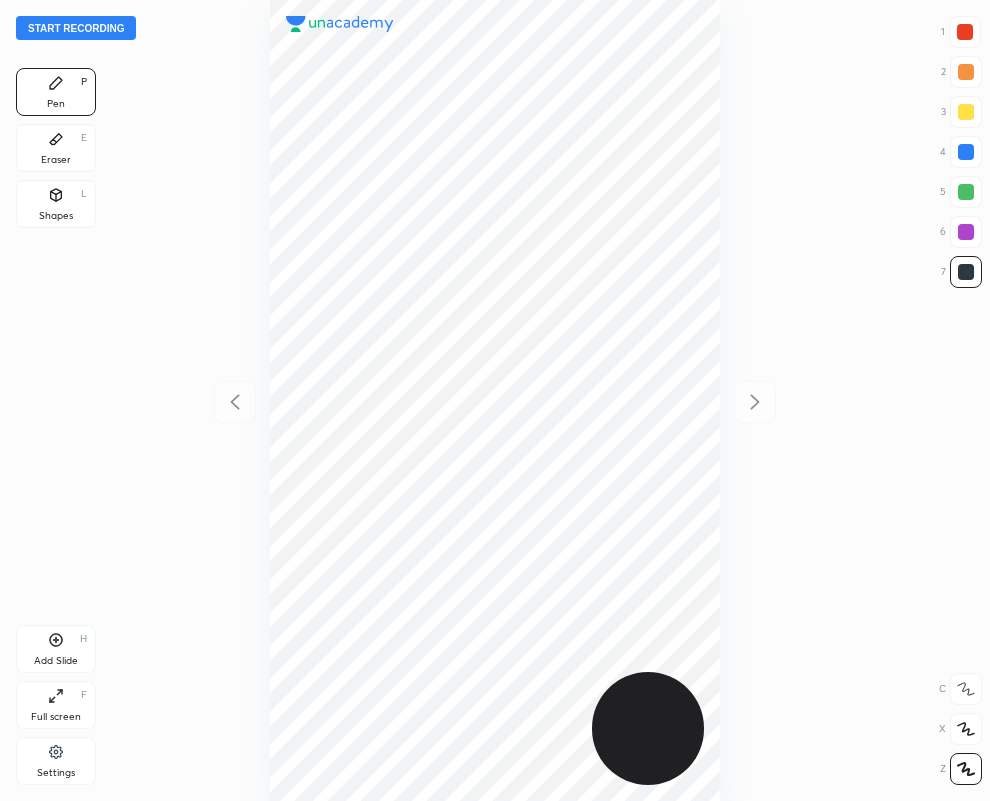 drag, startPoint x: 965, startPoint y: 151, endPoint x: 886, endPoint y: 141, distance: 79.630394 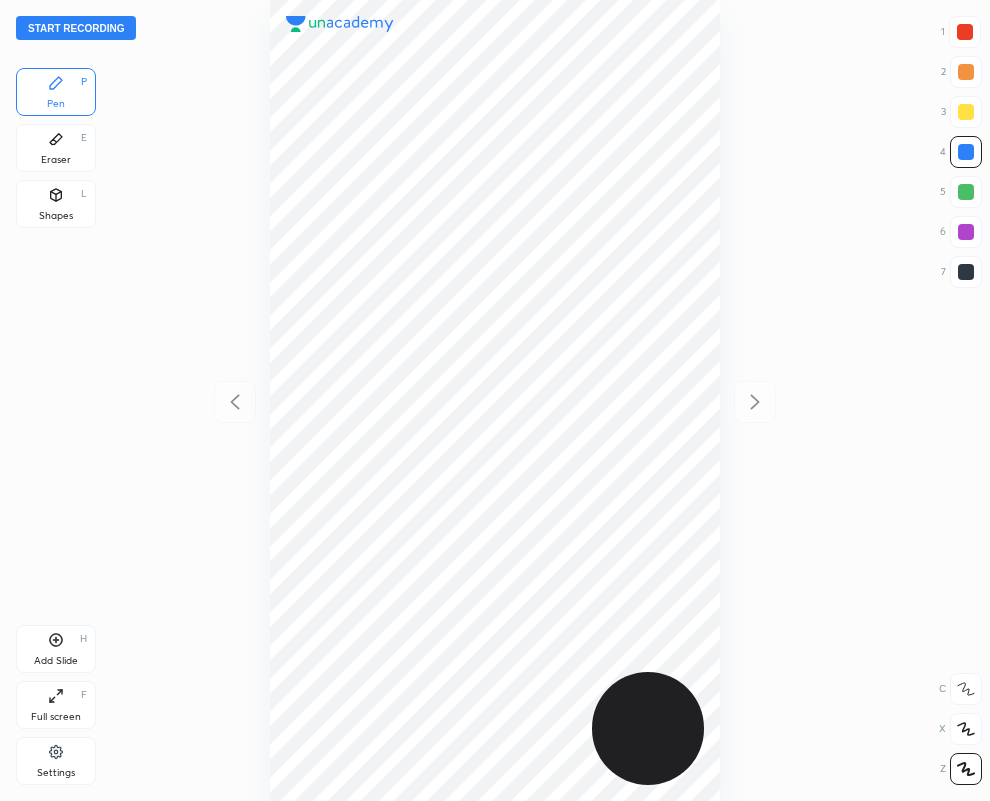 click at bounding box center (965, 32) 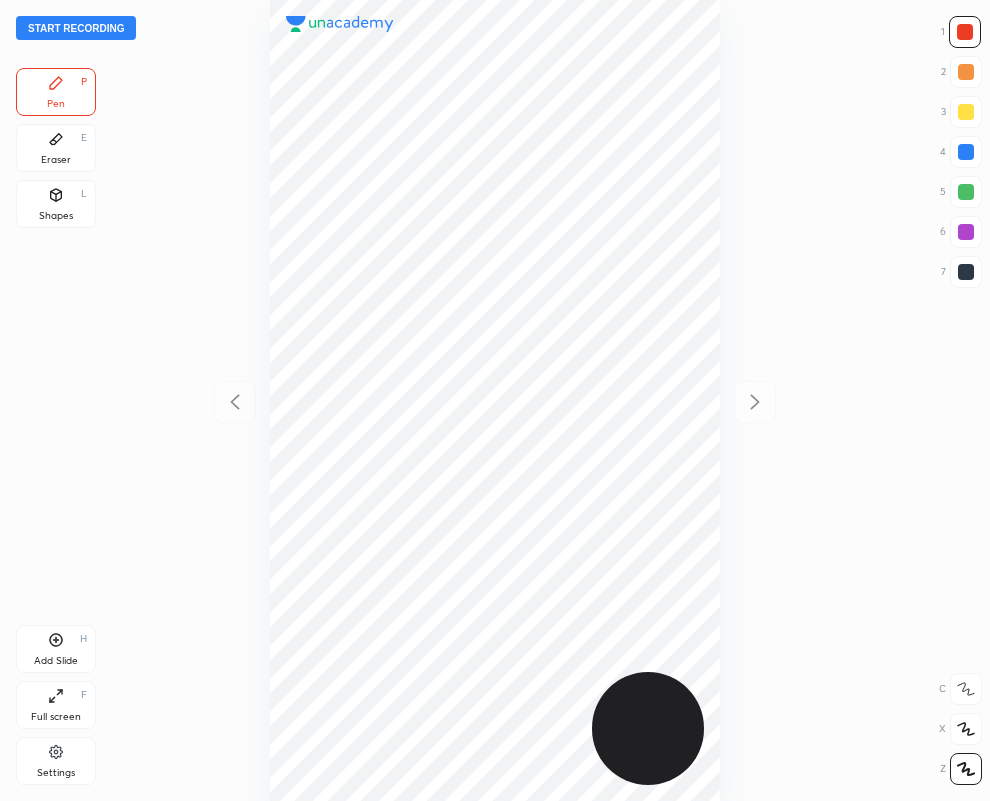 drag, startPoint x: 963, startPoint y: 271, endPoint x: 934, endPoint y: 278, distance: 29.832869 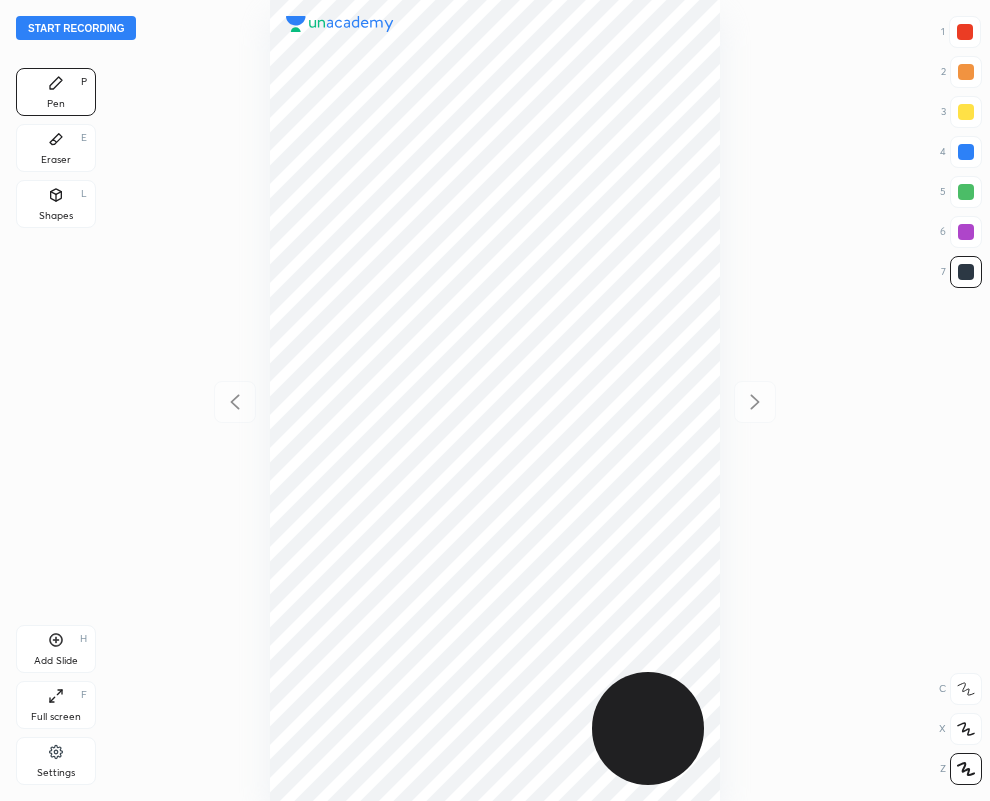 click on "Eraser" at bounding box center [56, 160] 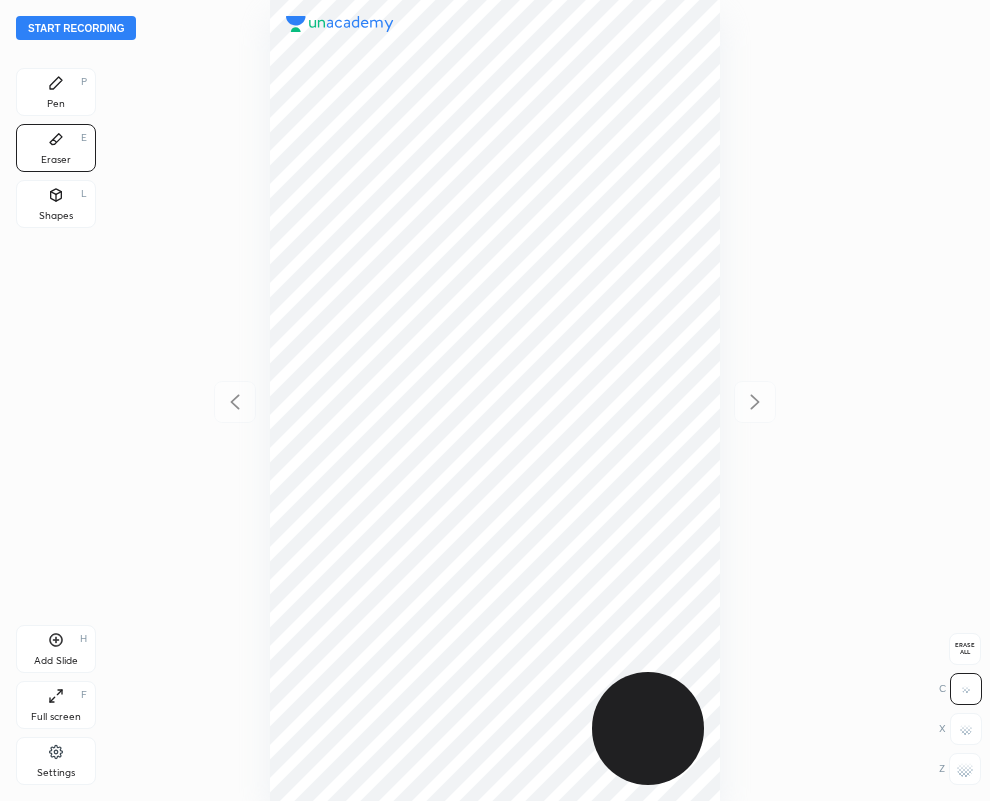 drag, startPoint x: 973, startPoint y: 793, endPoint x: 931, endPoint y: 737, distance: 70 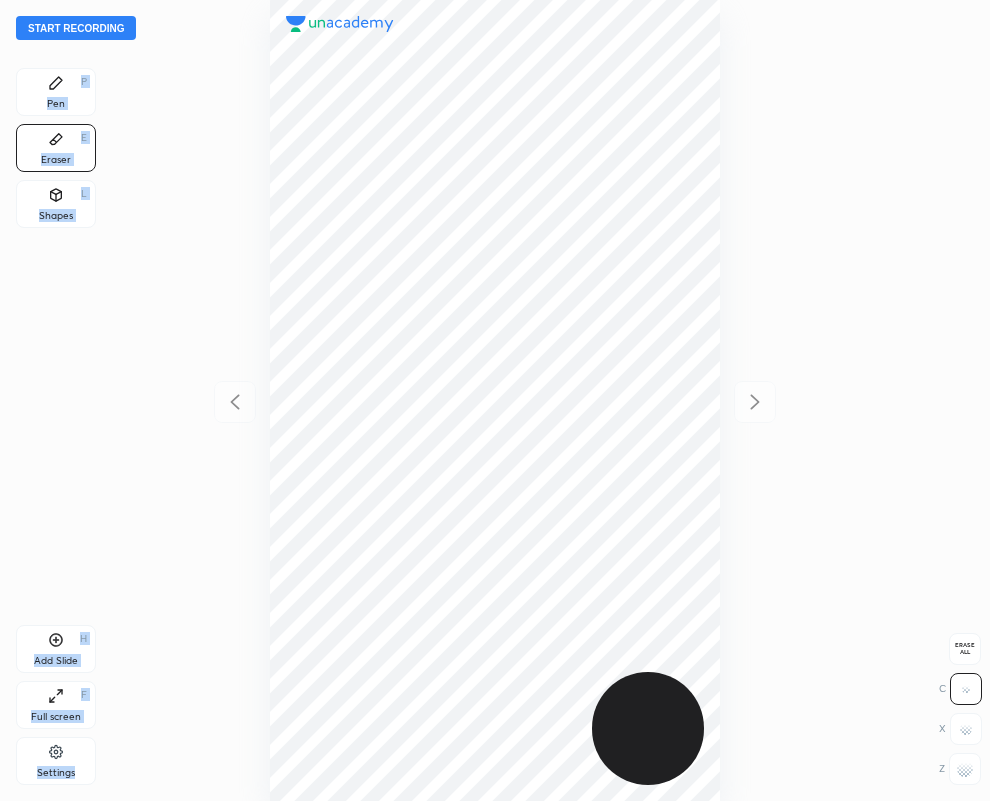 click on "E" at bounding box center [84, 138] 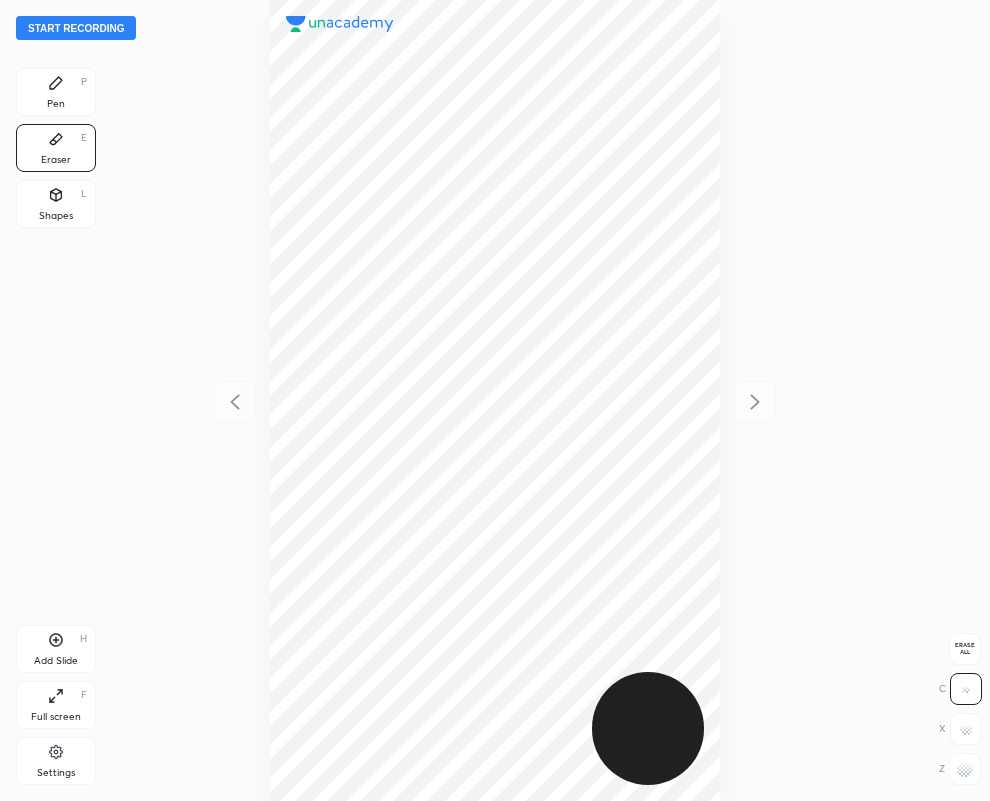 click on "Start recording 1 2 3 4 5 6 7 R O A L C X Z   Erase all C X Z Pen P Eraser E Shapes L Add Slide H Full screen F Settings" at bounding box center [495, 400] 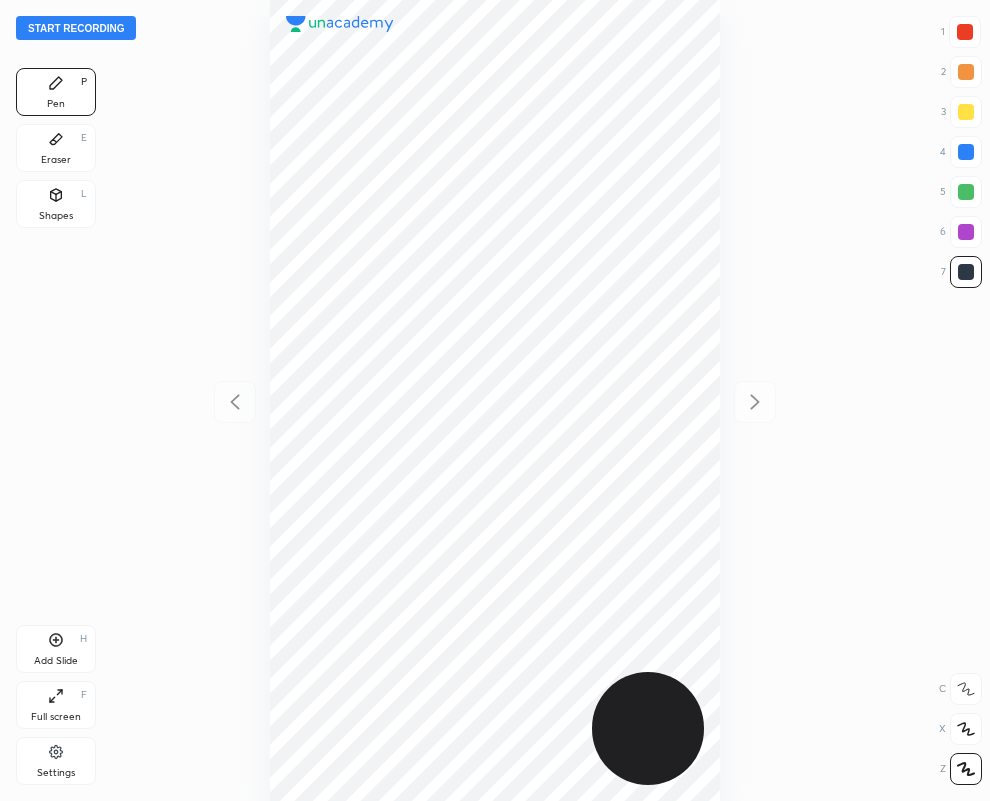 click 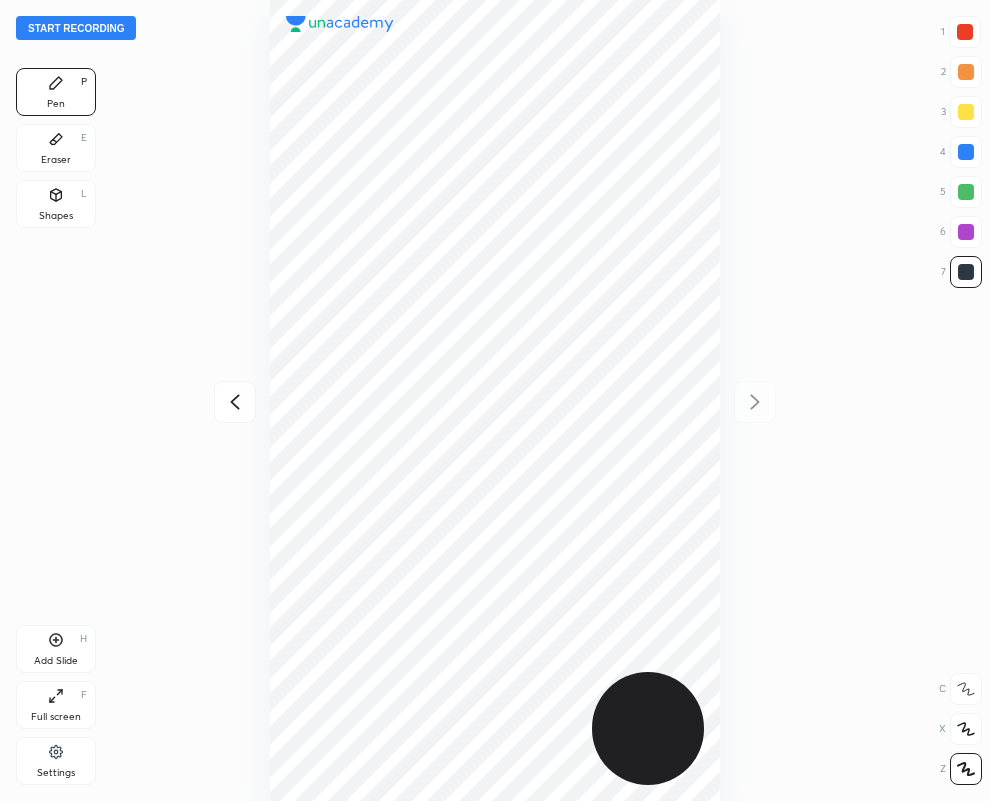 click 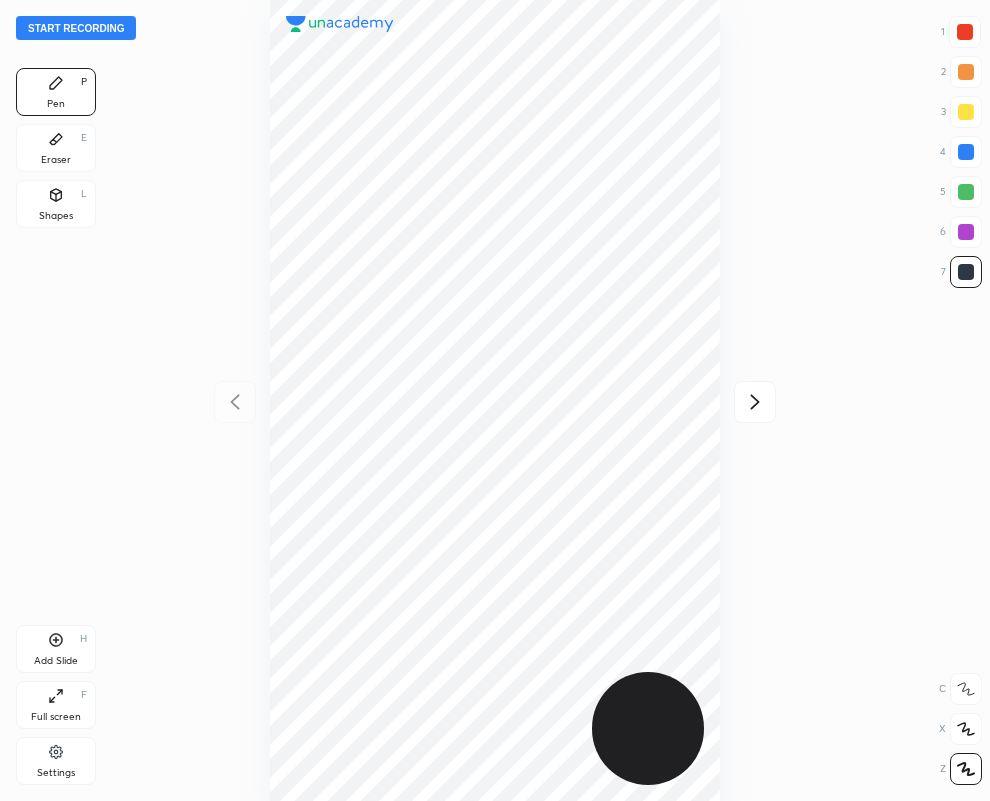 click 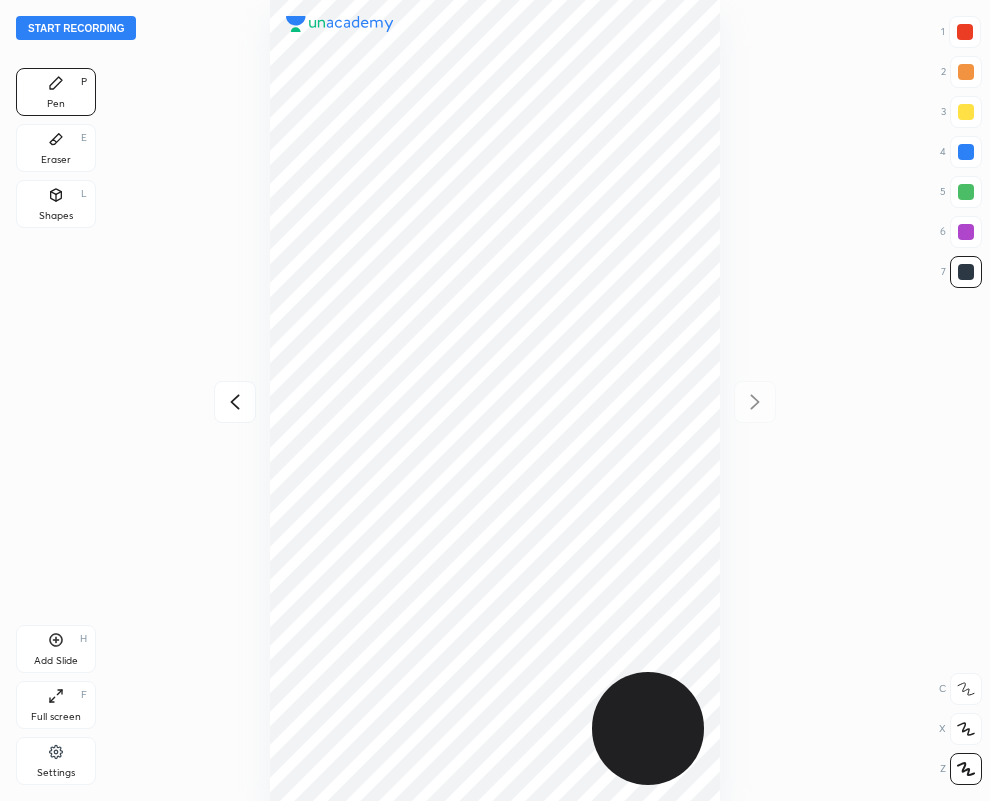 click 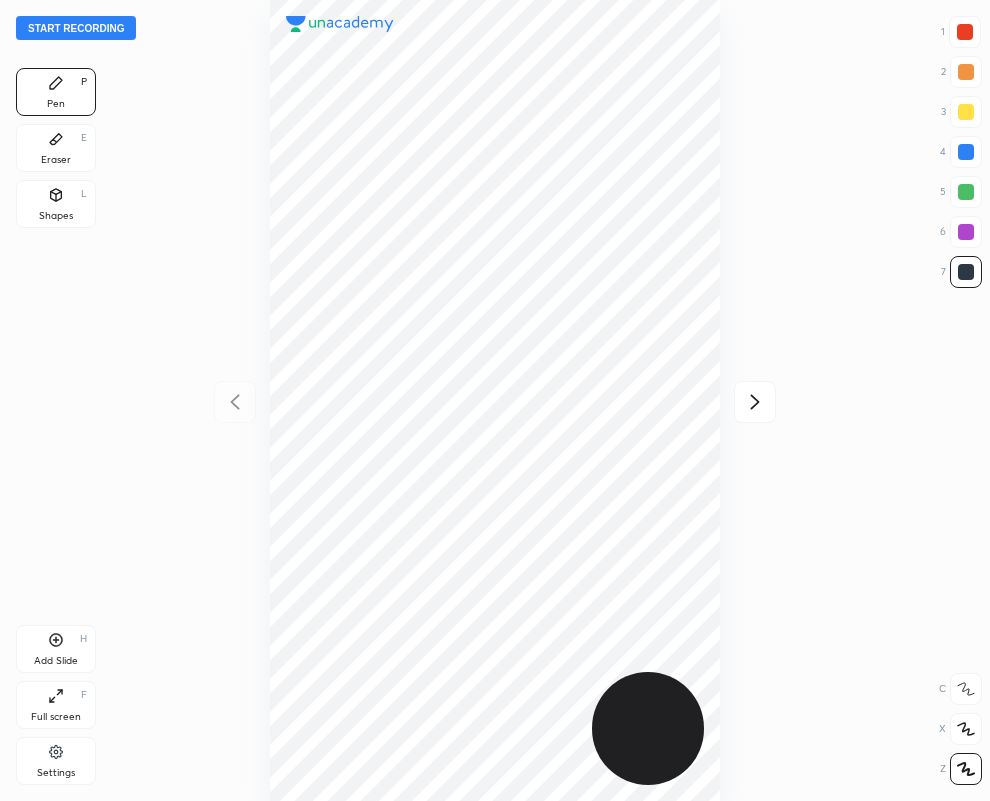 click 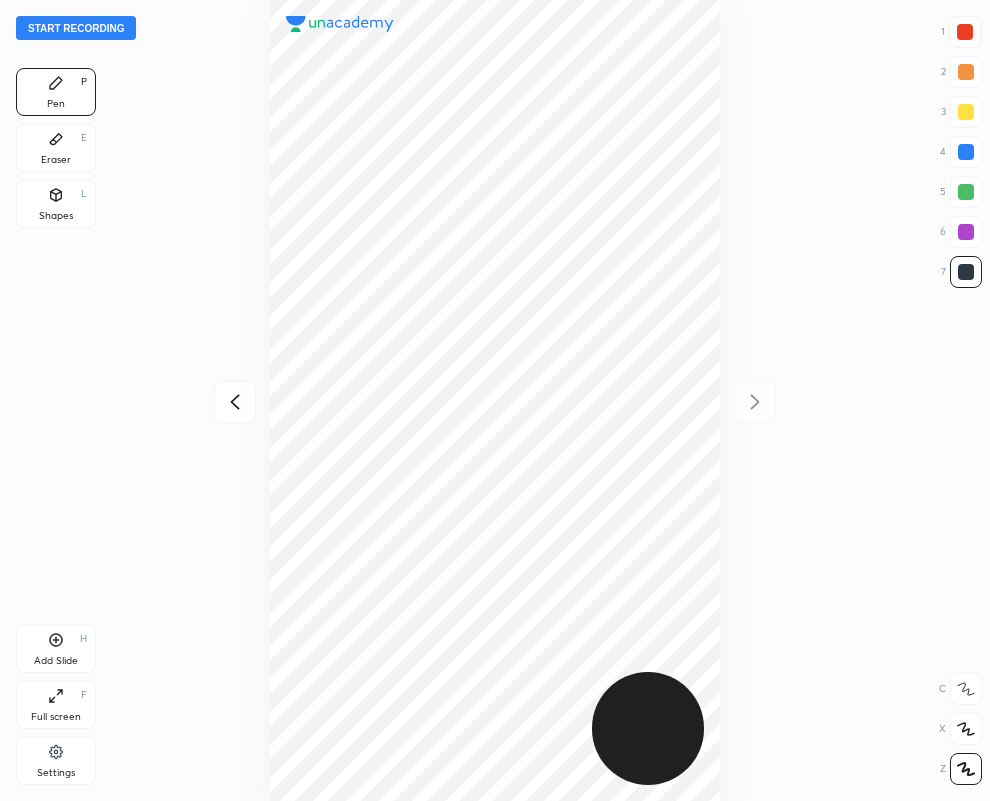 click 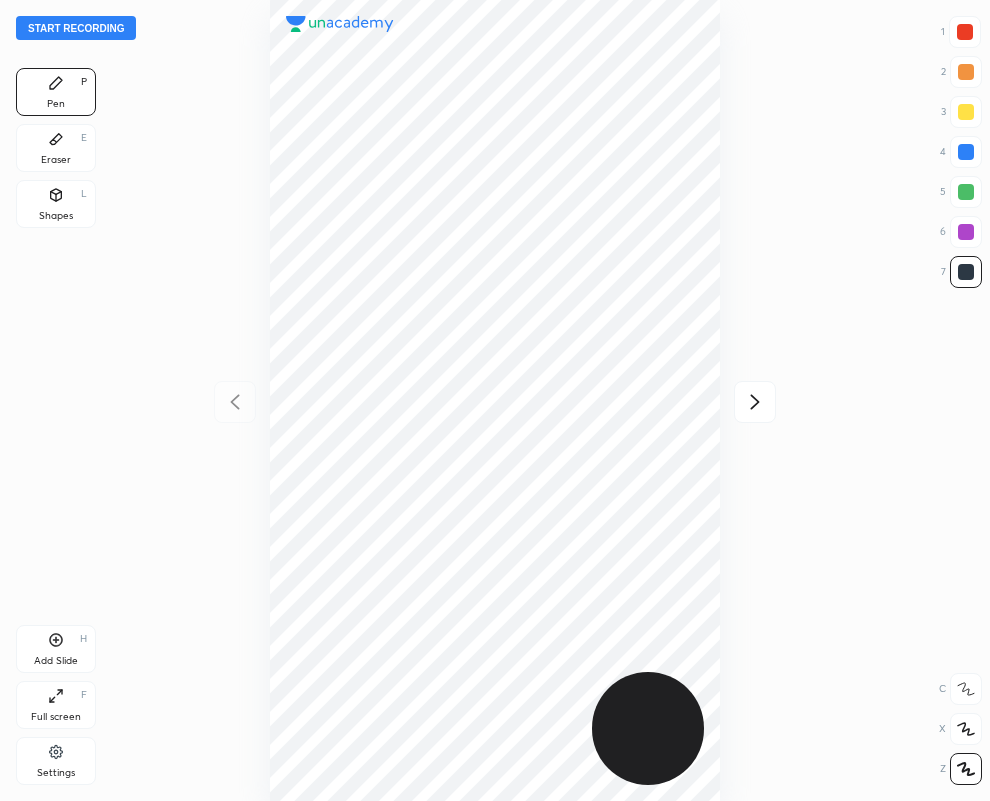 click 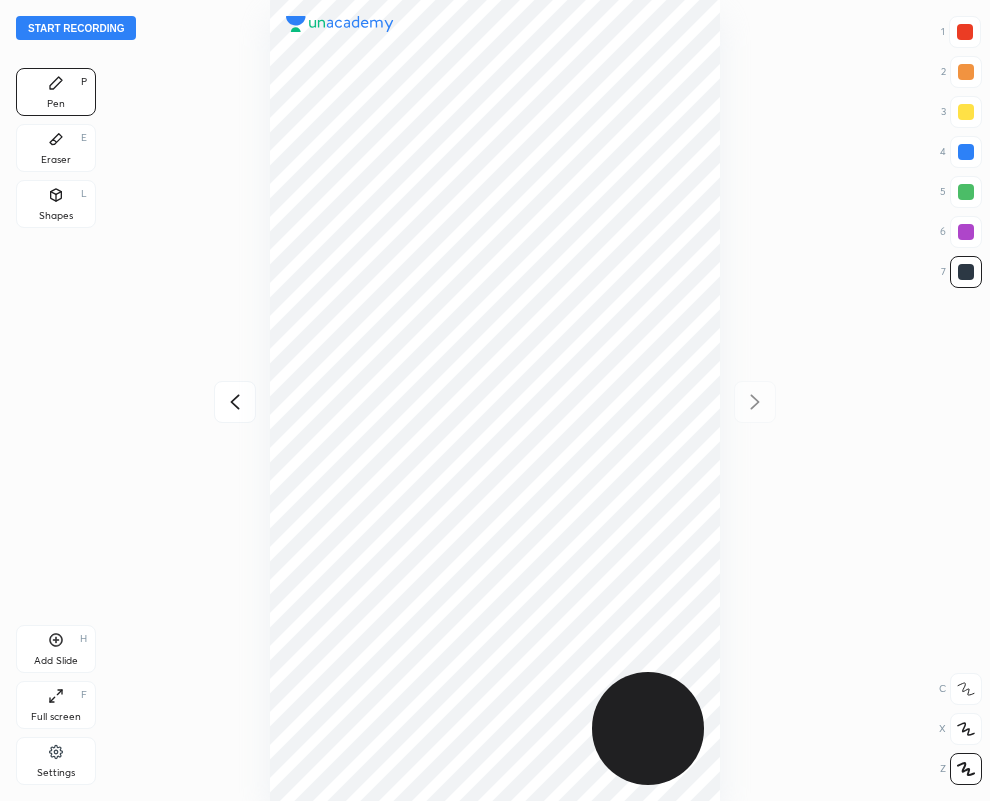 click at bounding box center [965, 32] 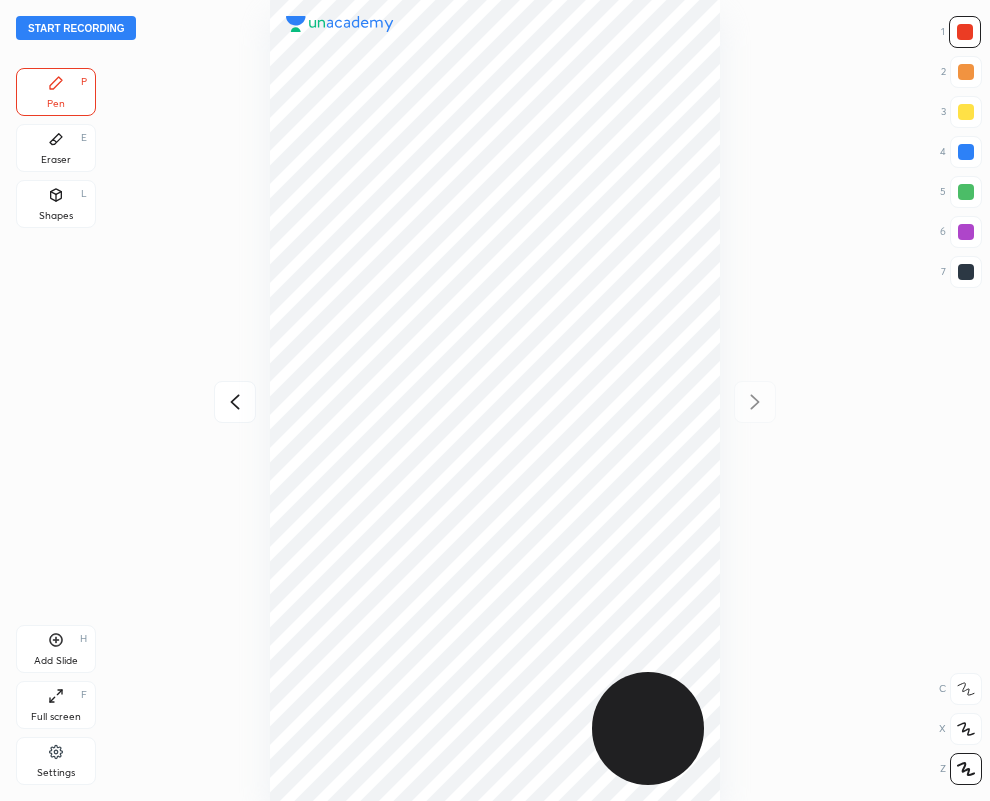 click at bounding box center (966, 272) 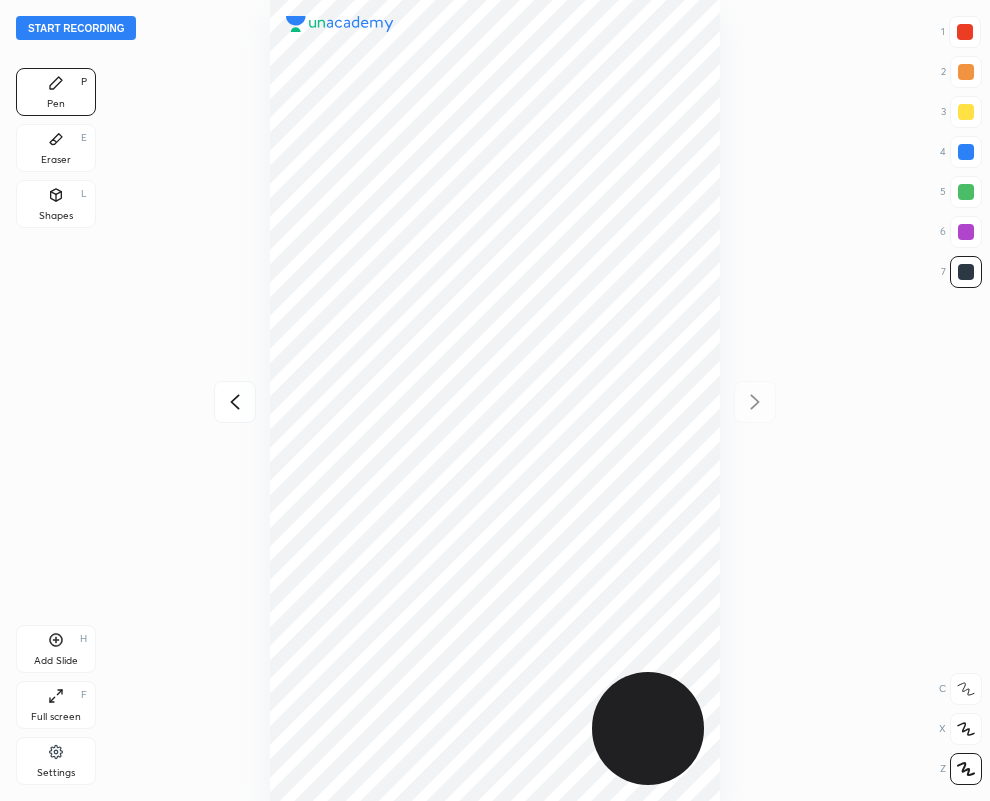 click on "Eraser E" at bounding box center (56, 148) 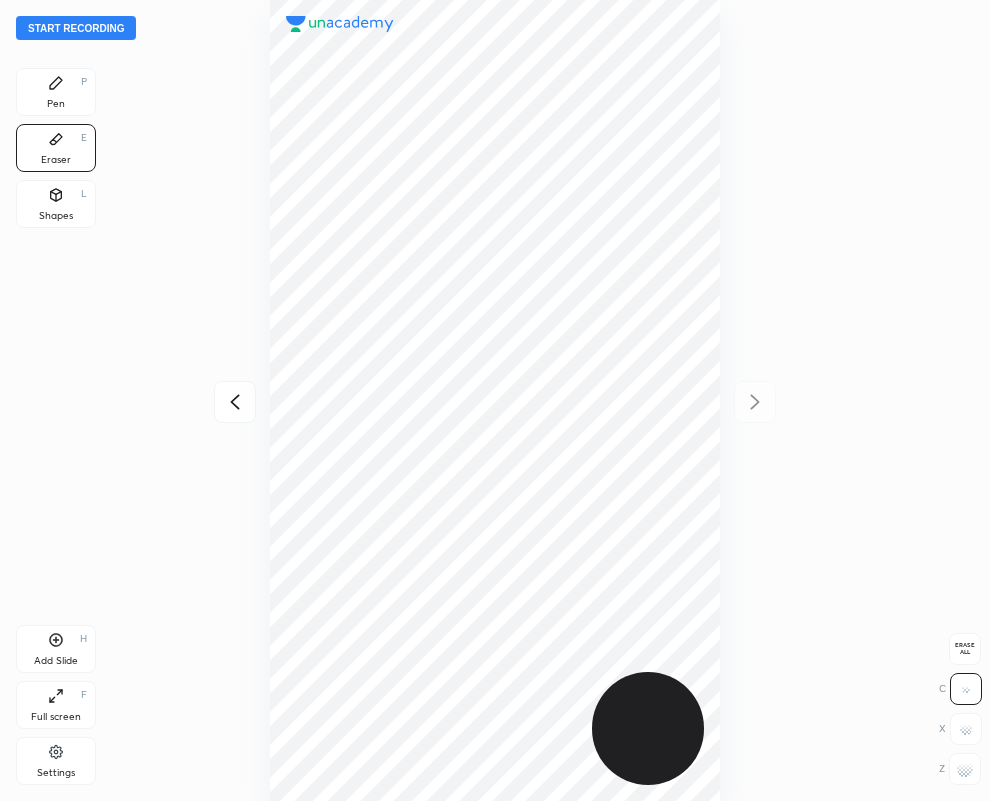 click on "Pen" at bounding box center [56, 104] 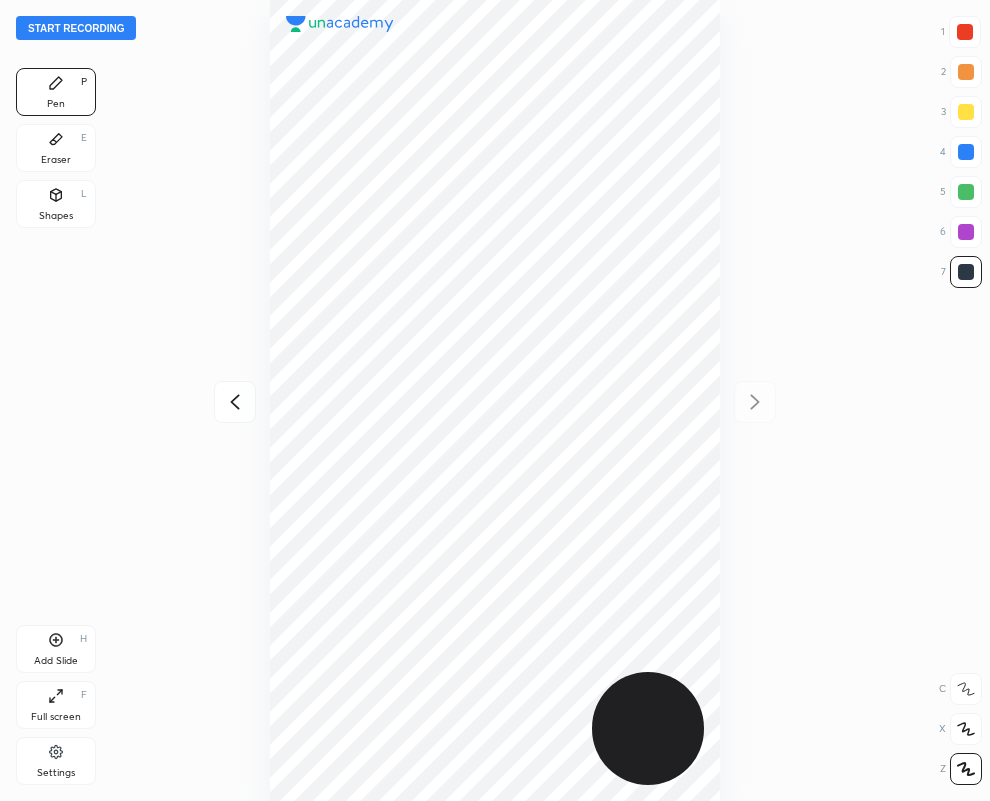 click 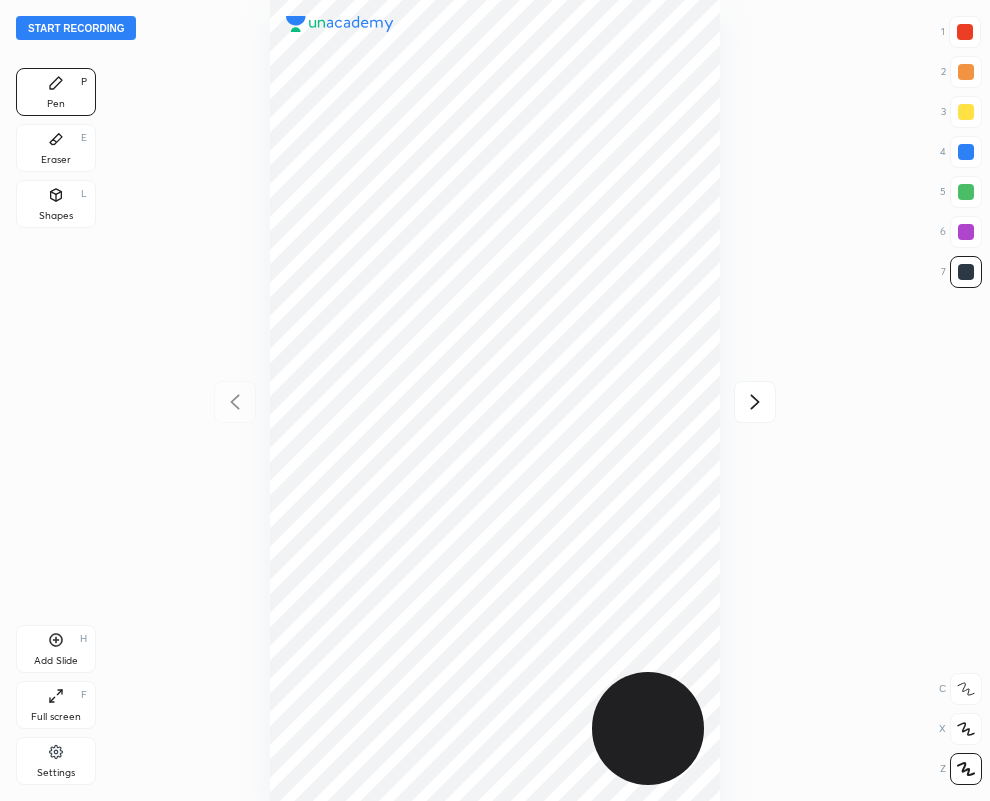 click 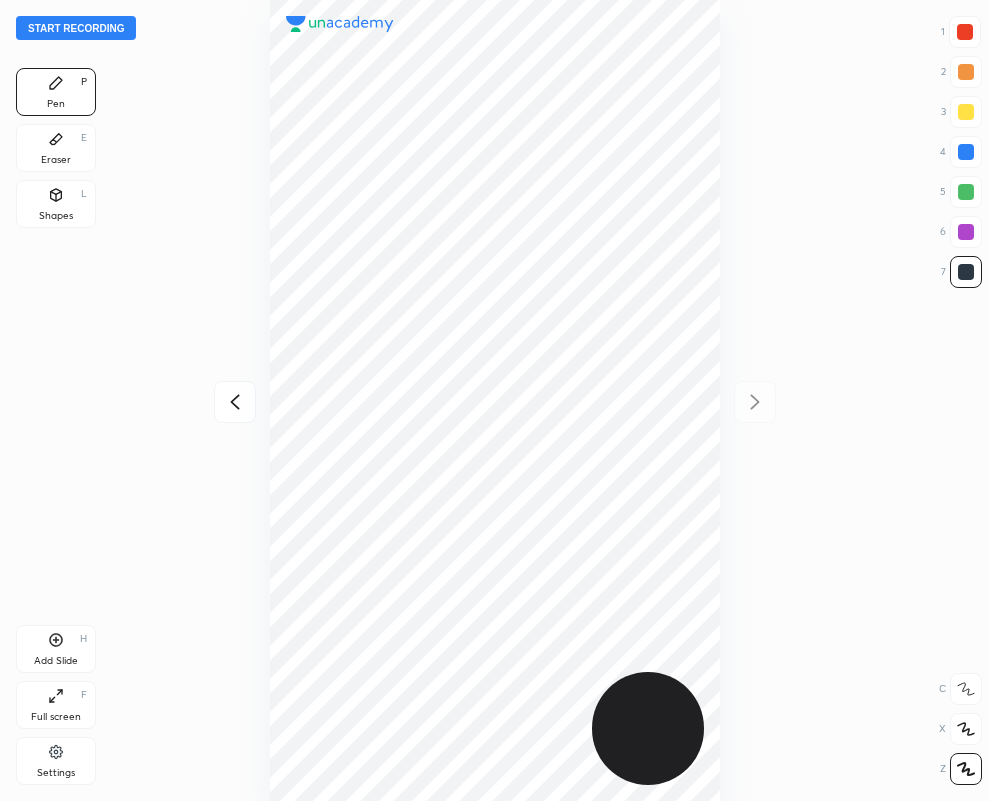 click 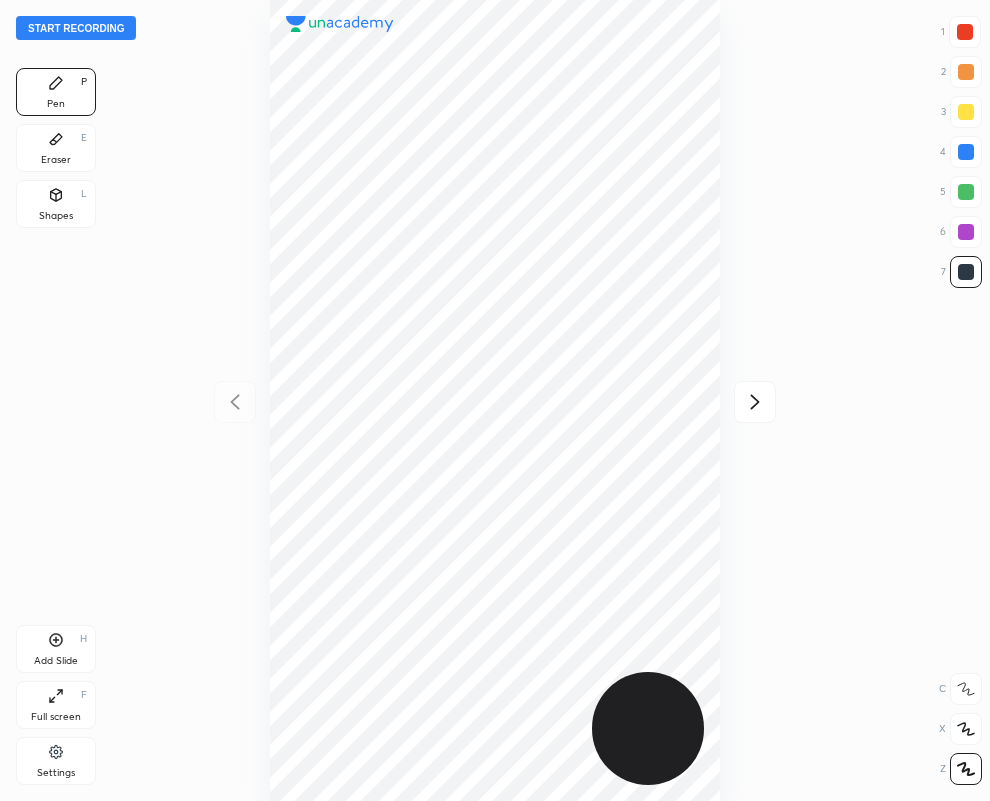 click 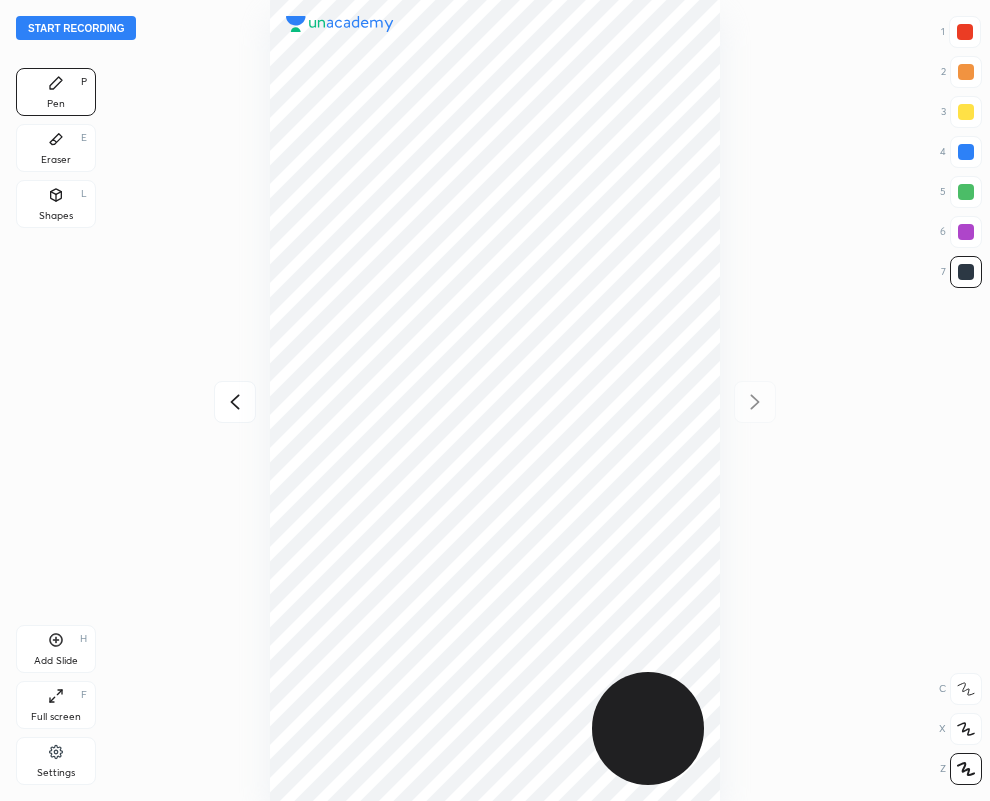 click on "Eraser E" at bounding box center [56, 148] 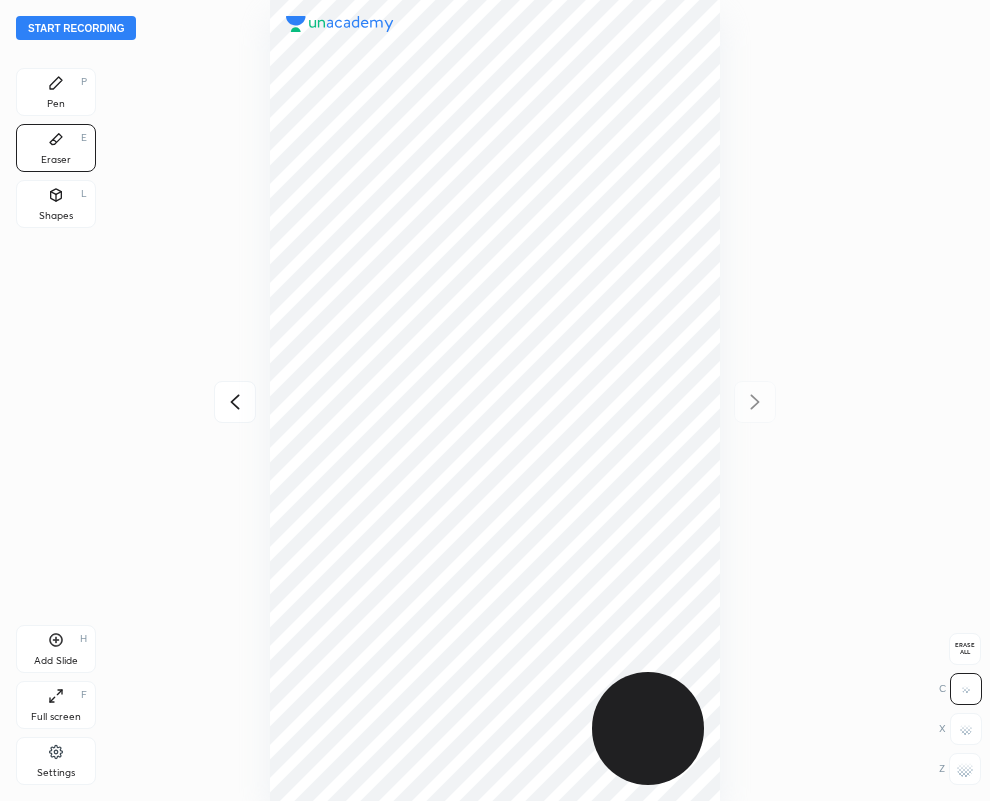 drag, startPoint x: 968, startPoint y: 772, endPoint x: 776, endPoint y: 745, distance: 193.88914 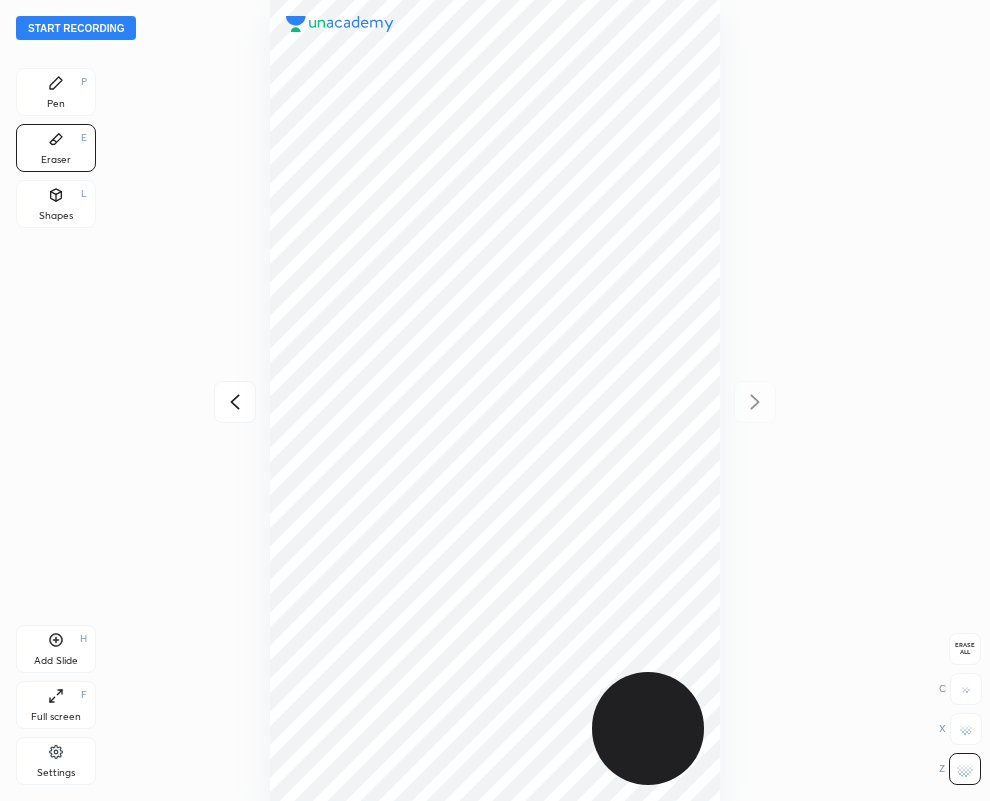 click on "Pen P" at bounding box center [56, 92] 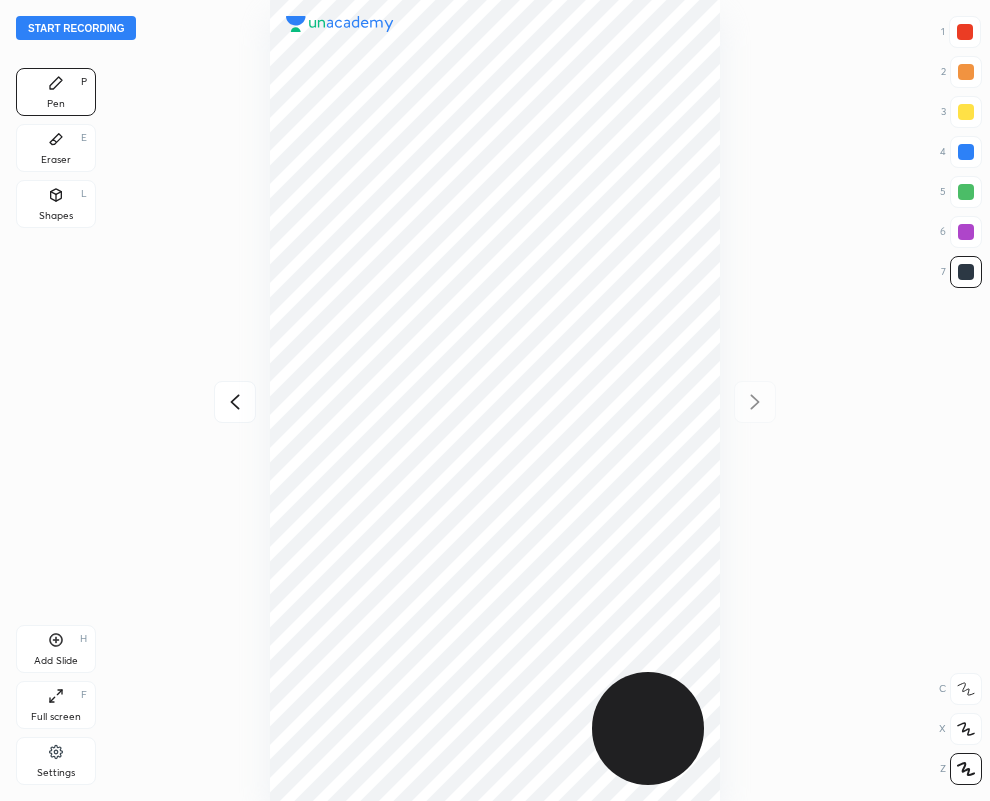 click 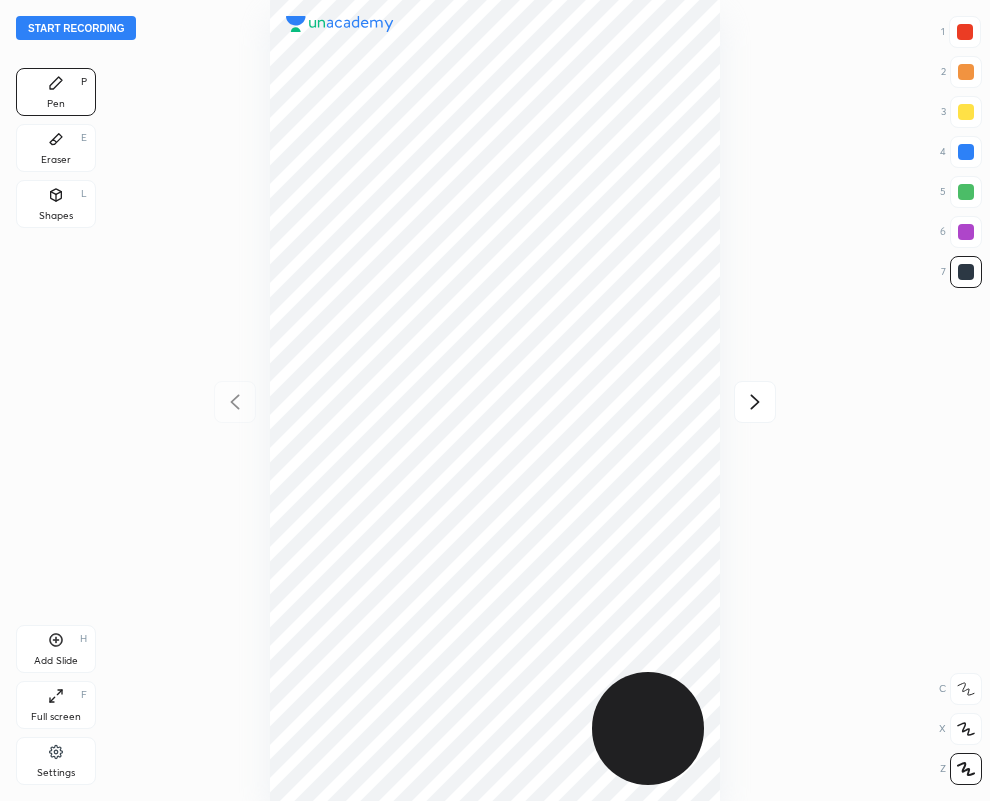click 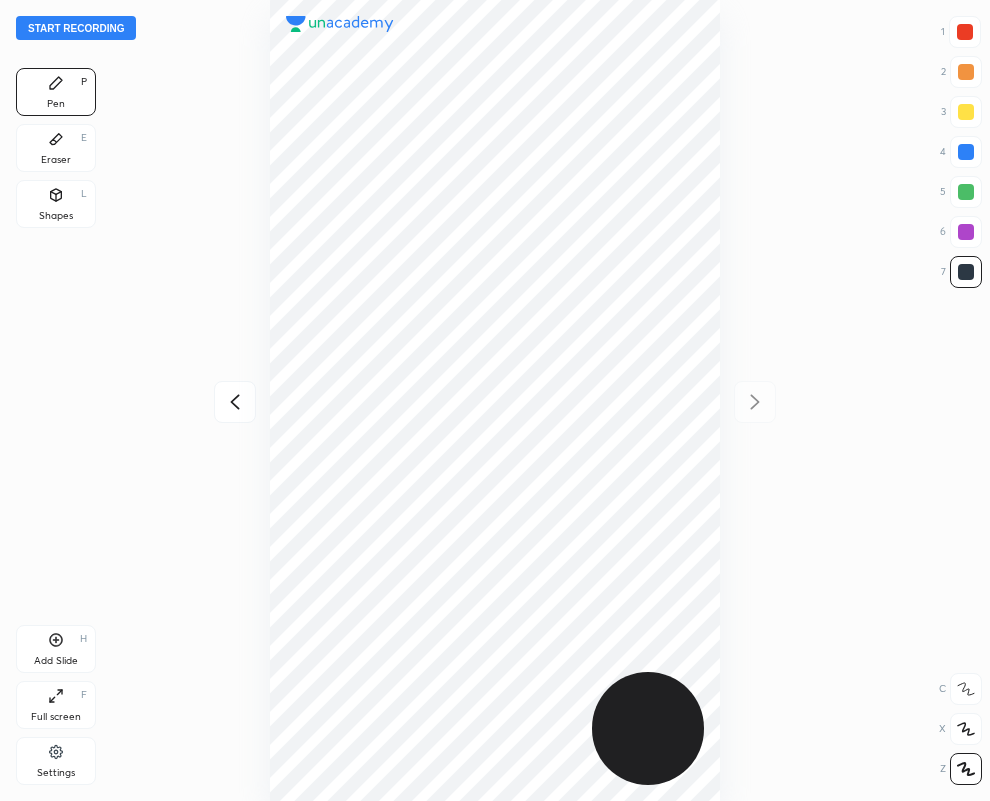 click 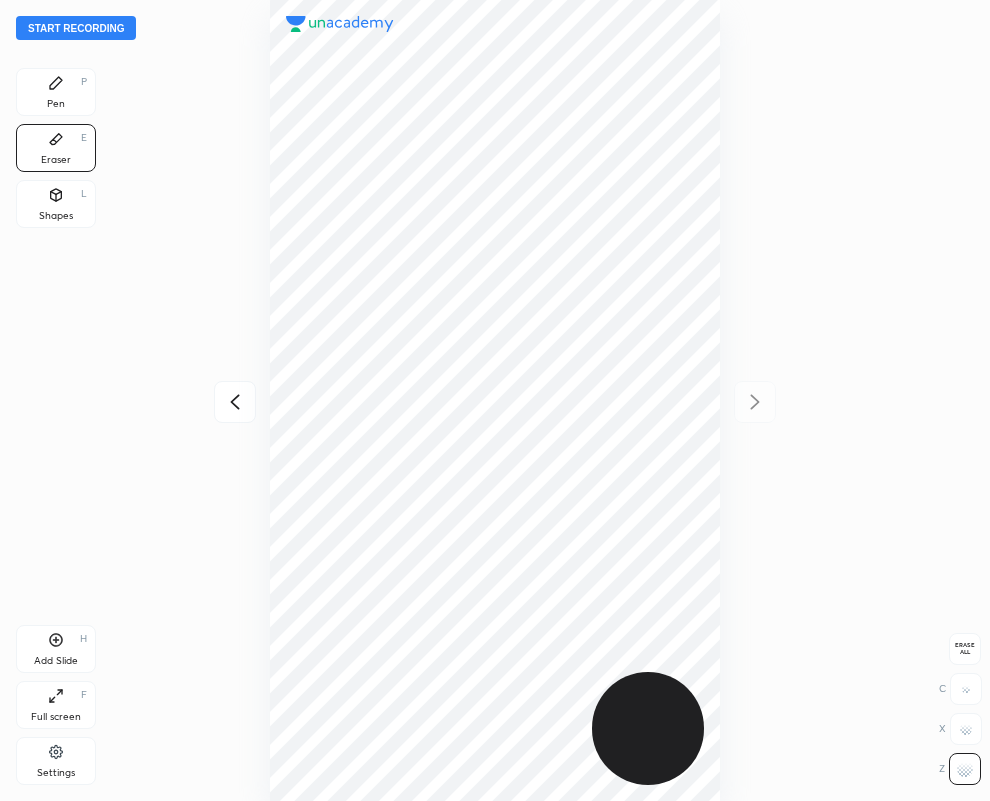 click 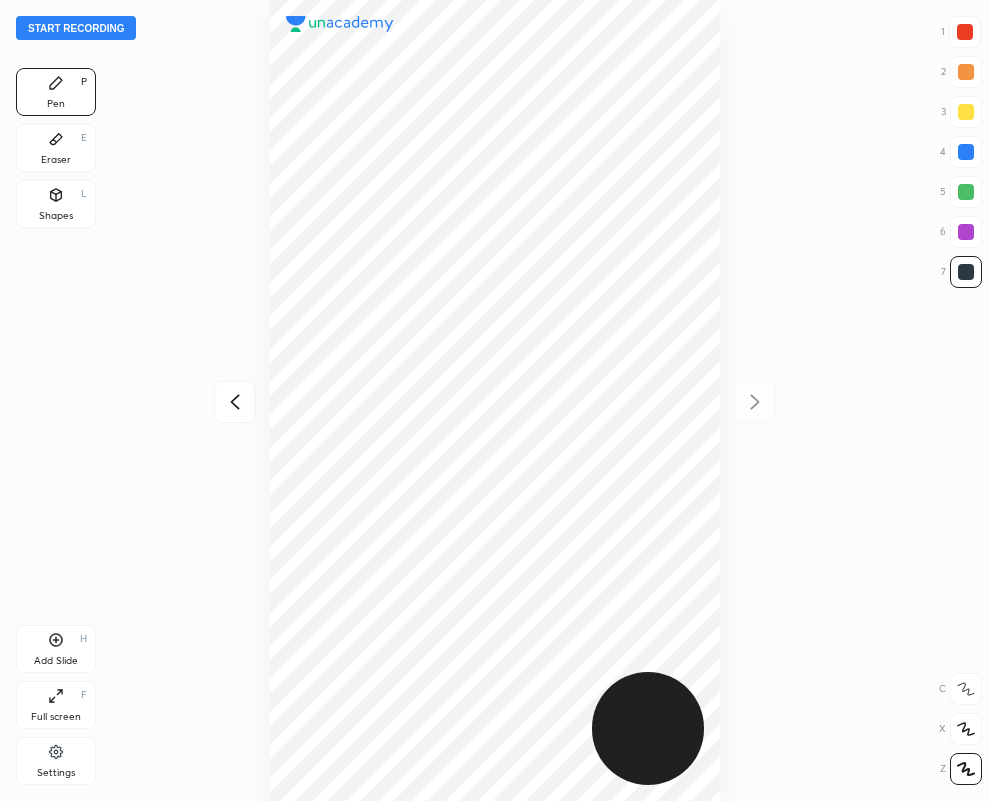click 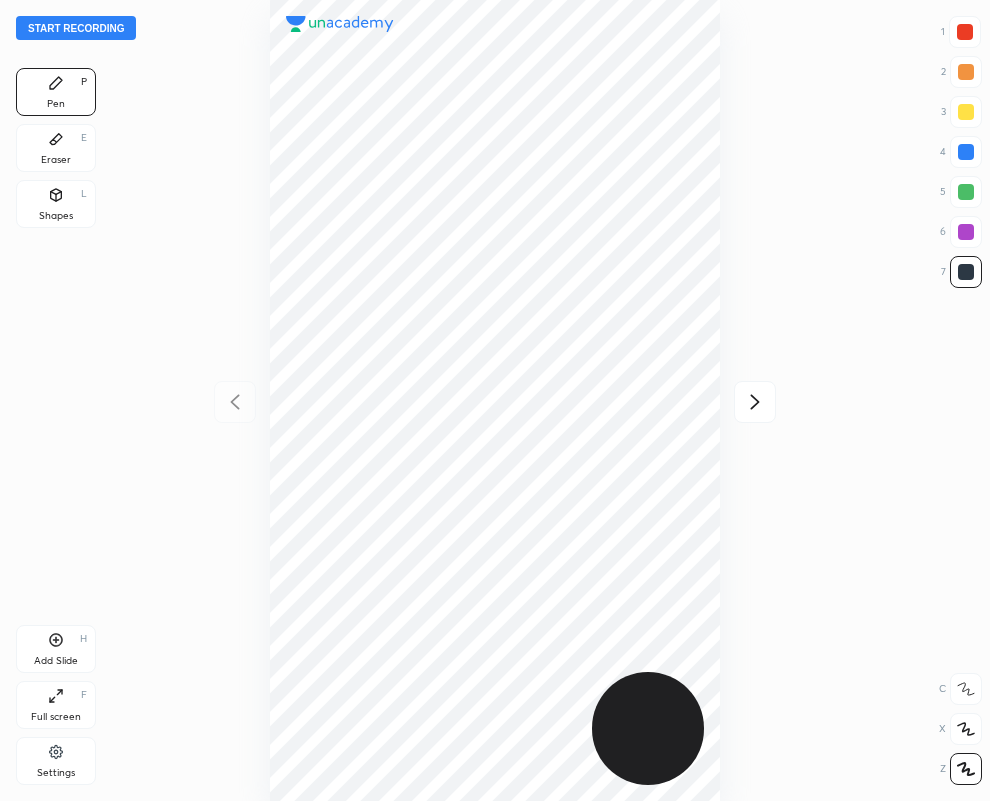 click 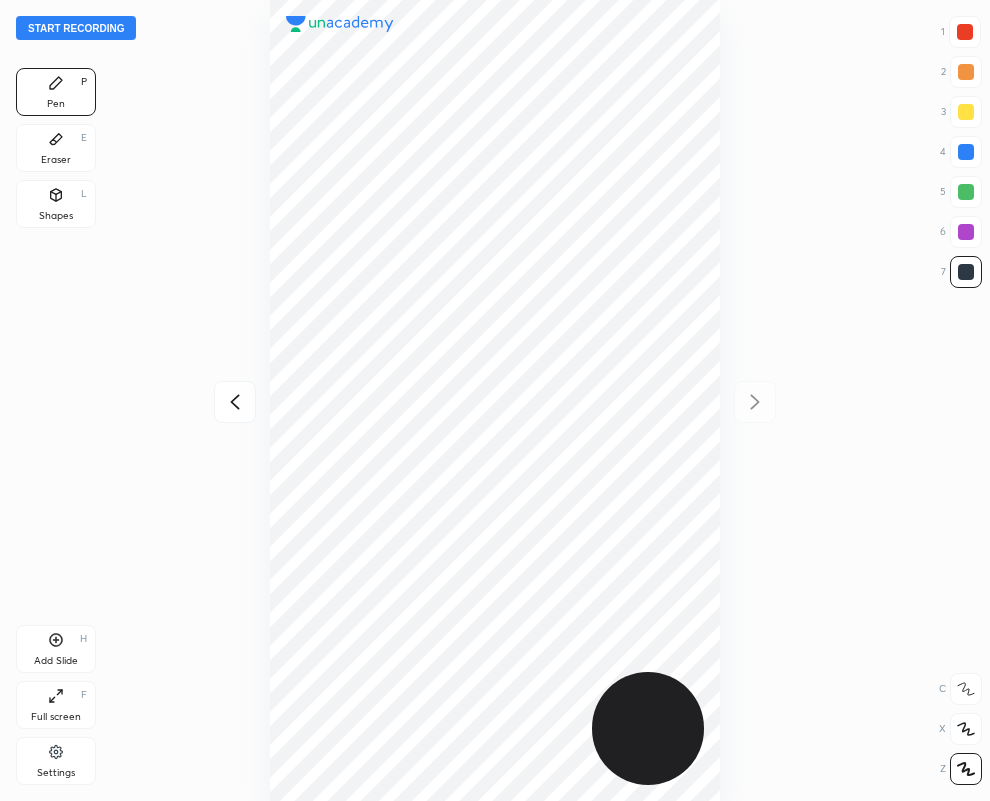 click on "Eraser E" at bounding box center (56, 148) 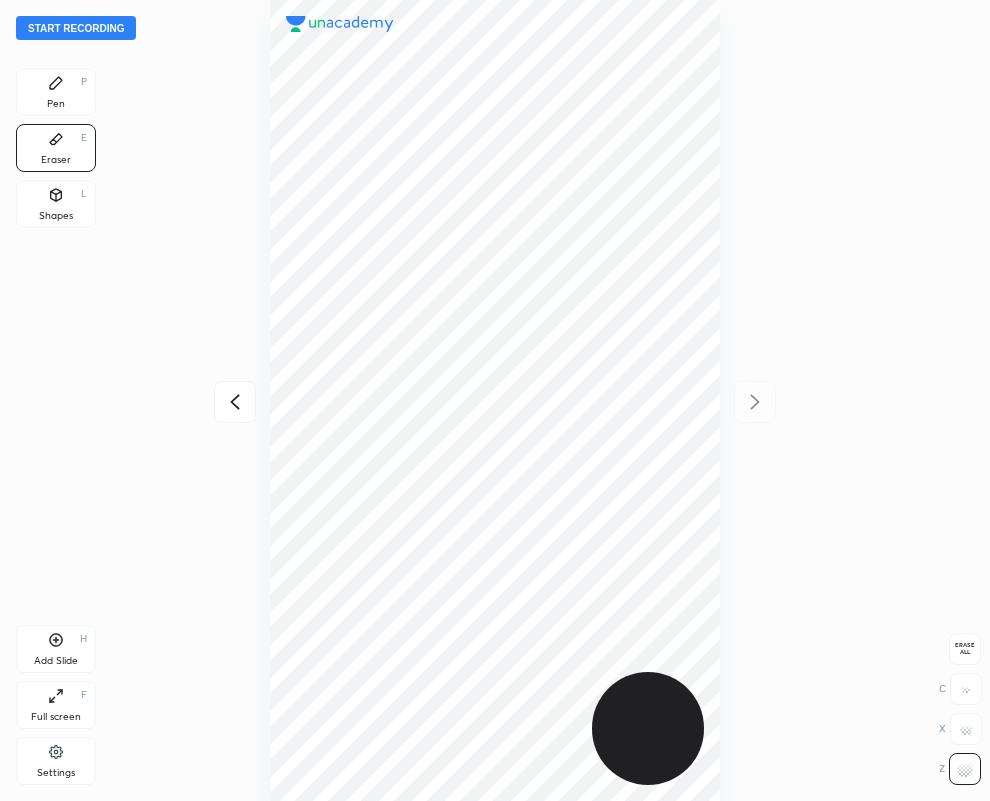 click 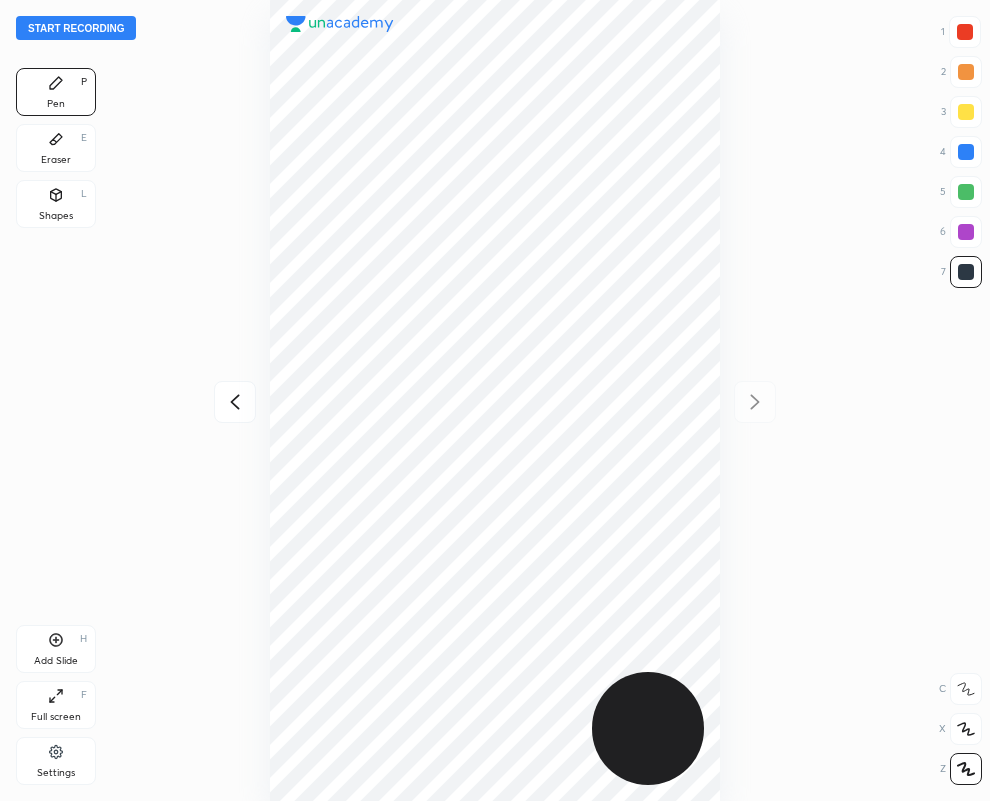 drag, startPoint x: 963, startPoint y: 155, endPoint x: 789, endPoint y: 278, distance: 213.08449 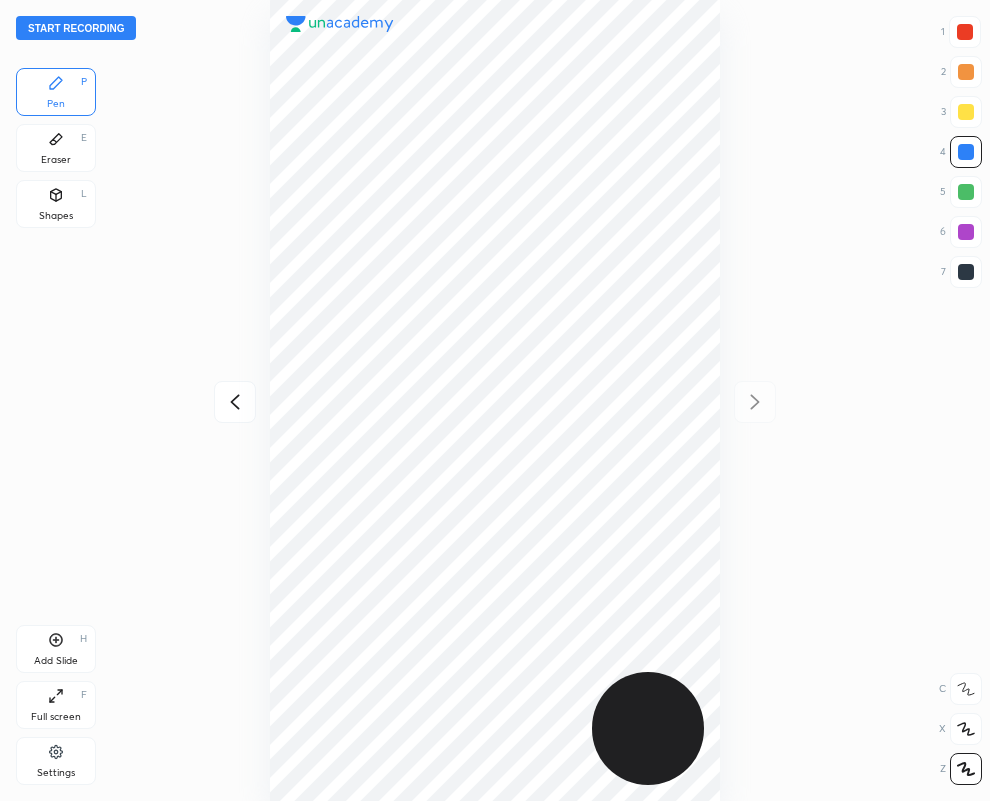 drag, startPoint x: 964, startPoint y: 273, endPoint x: 808, endPoint y: 365, distance: 181.1077 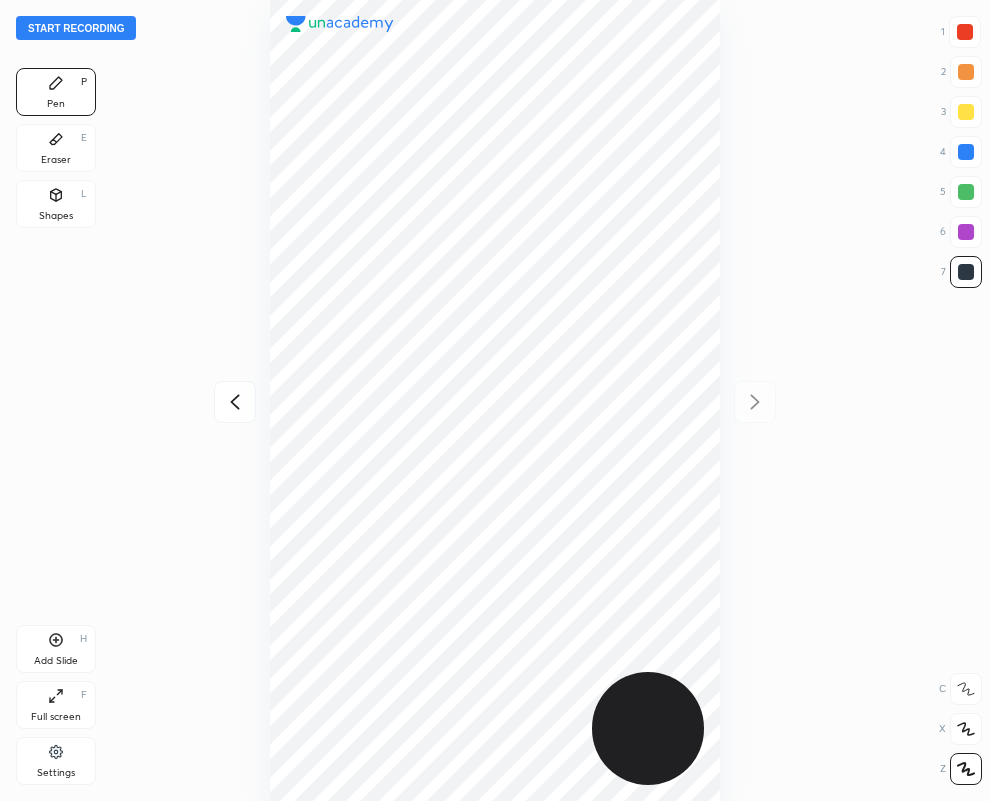 click at bounding box center [495, 400] 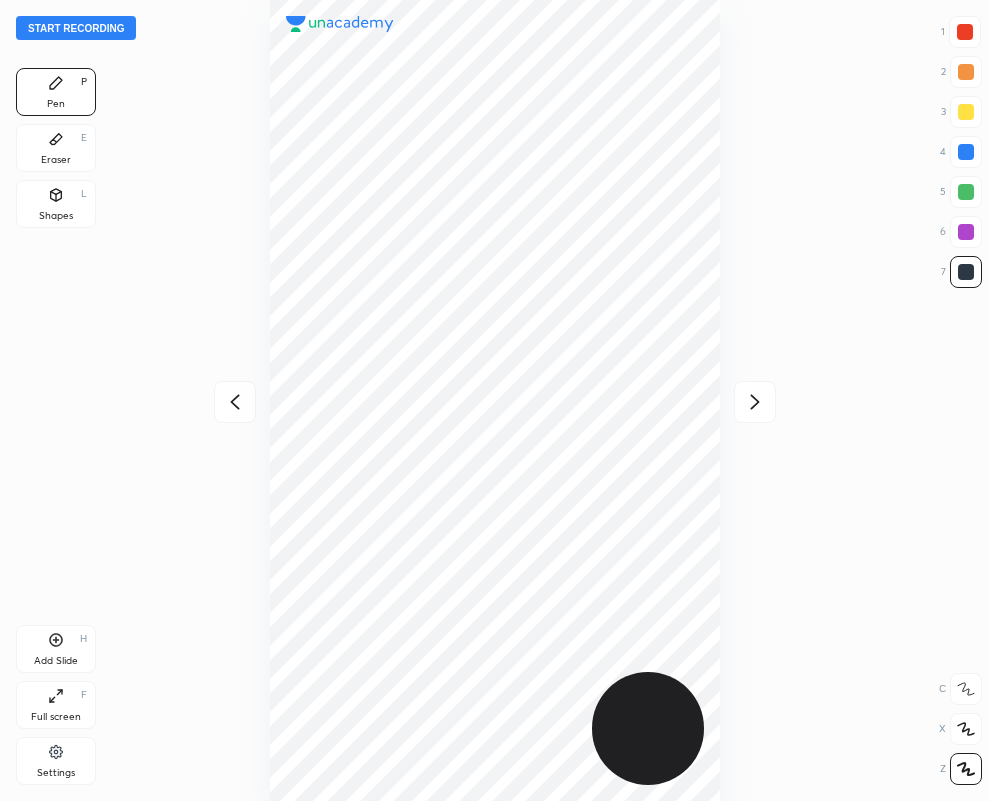 drag, startPoint x: 959, startPoint y: 32, endPoint x: 834, endPoint y: 73, distance: 131.55228 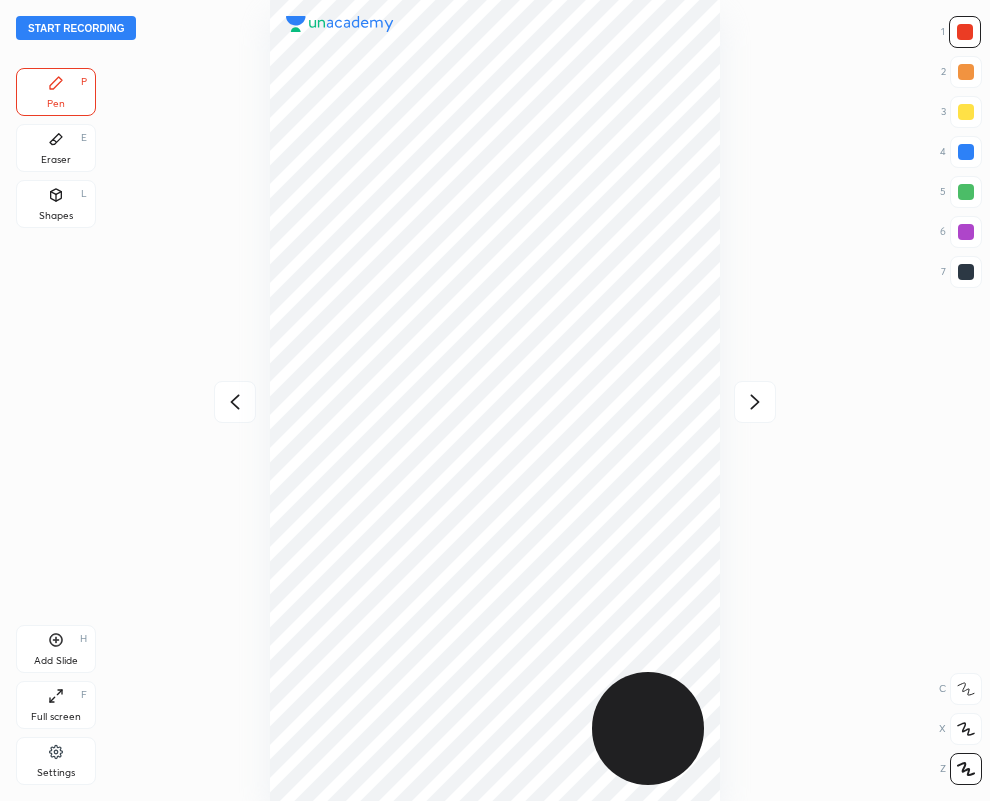 drag, startPoint x: 56, startPoint y: 143, endPoint x: 101, endPoint y: 241, distance: 107.837845 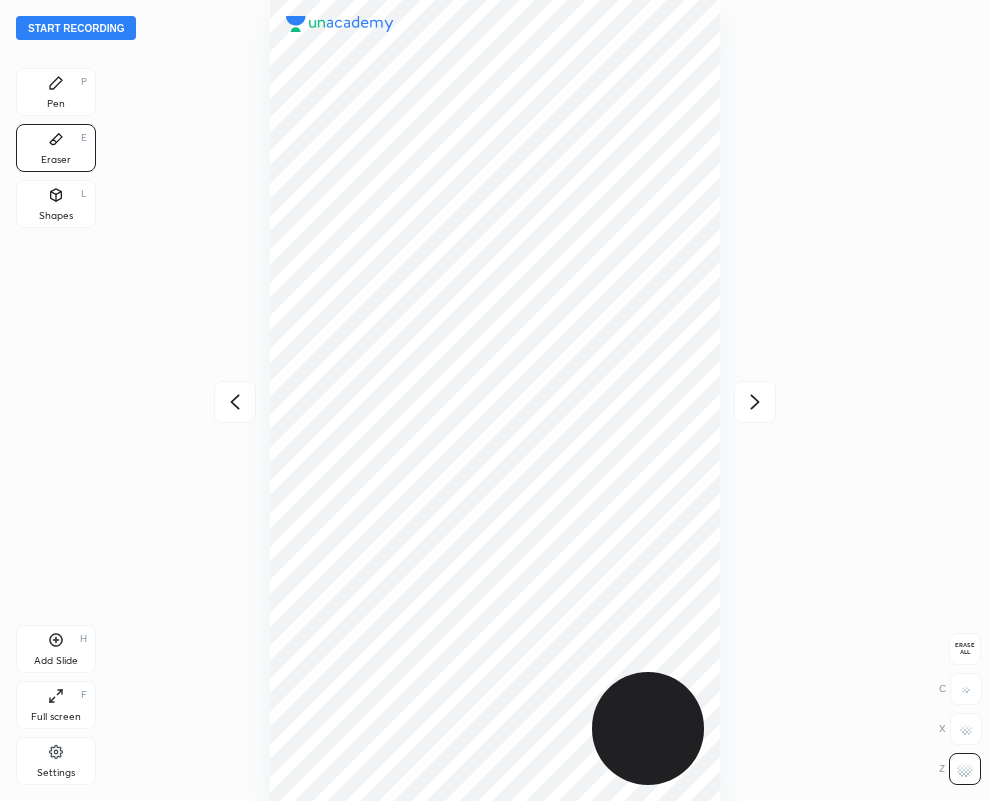 click on "Pen P" at bounding box center [56, 92] 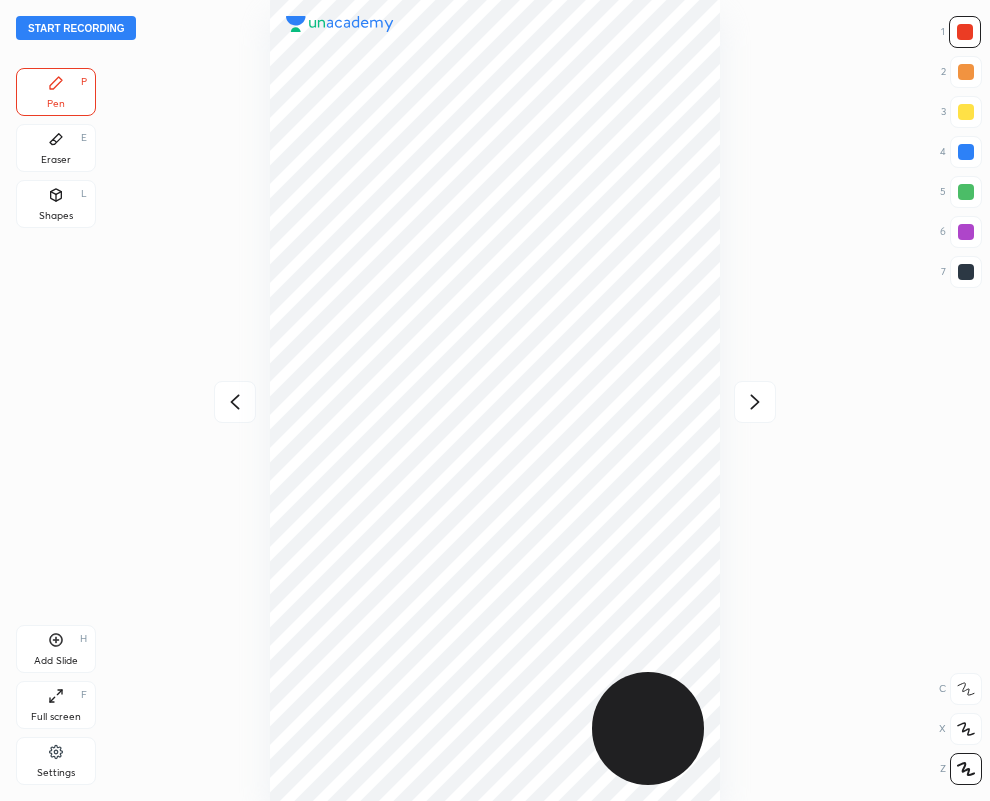 click 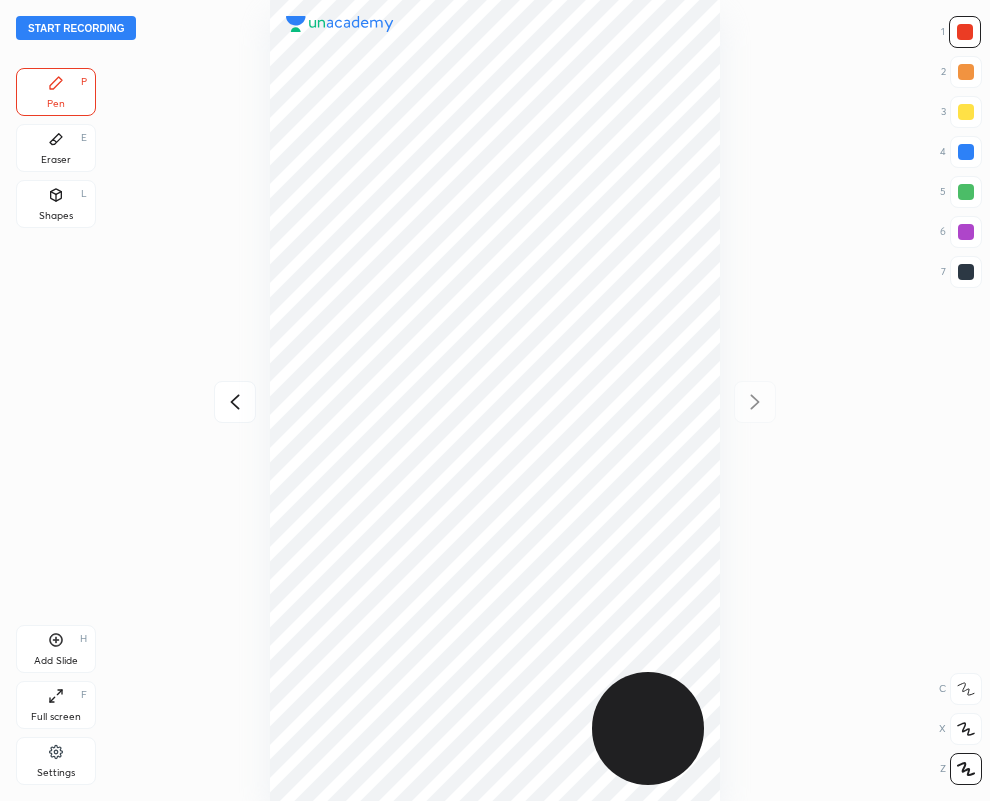click 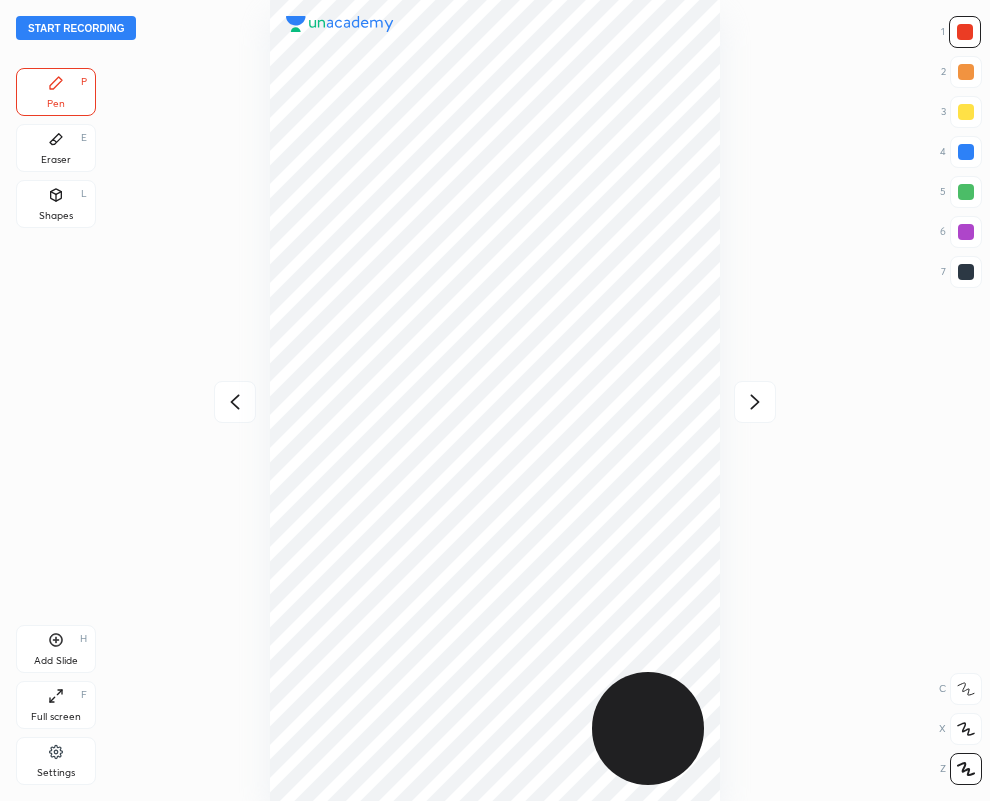 click 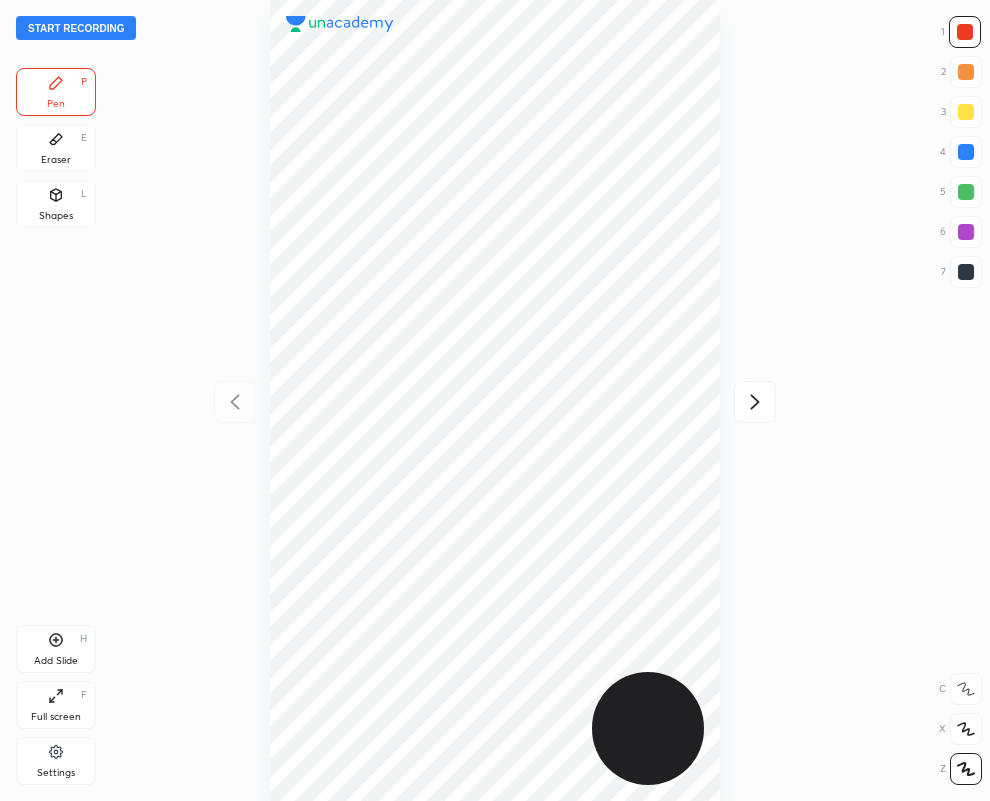 click 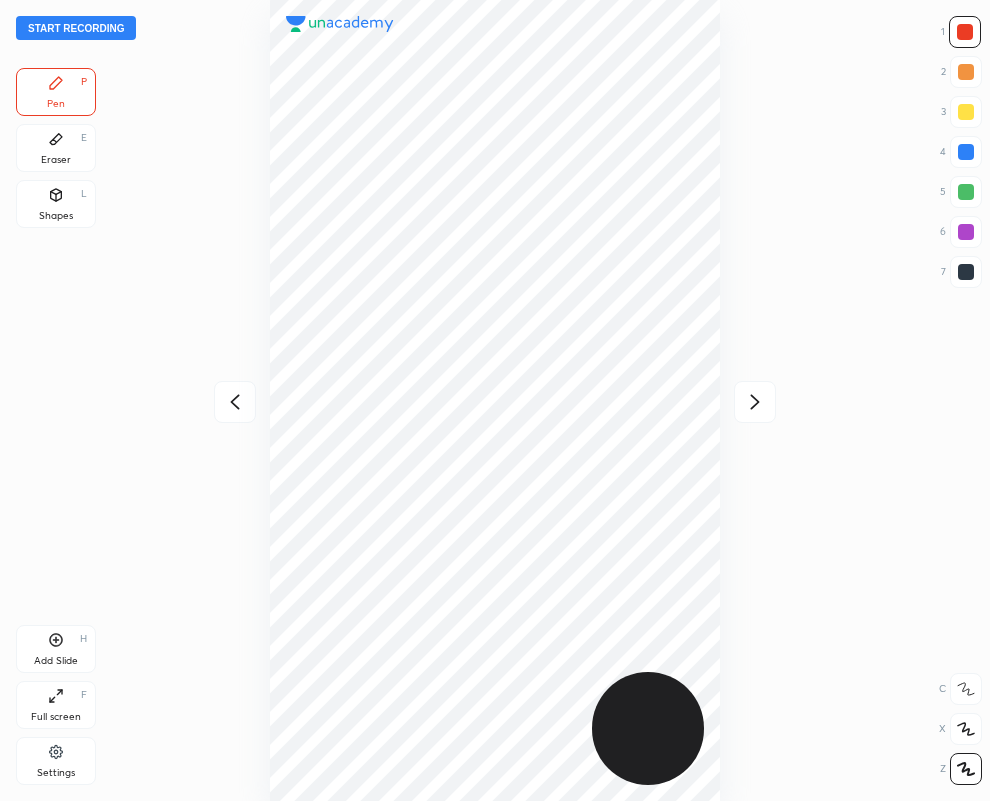 click 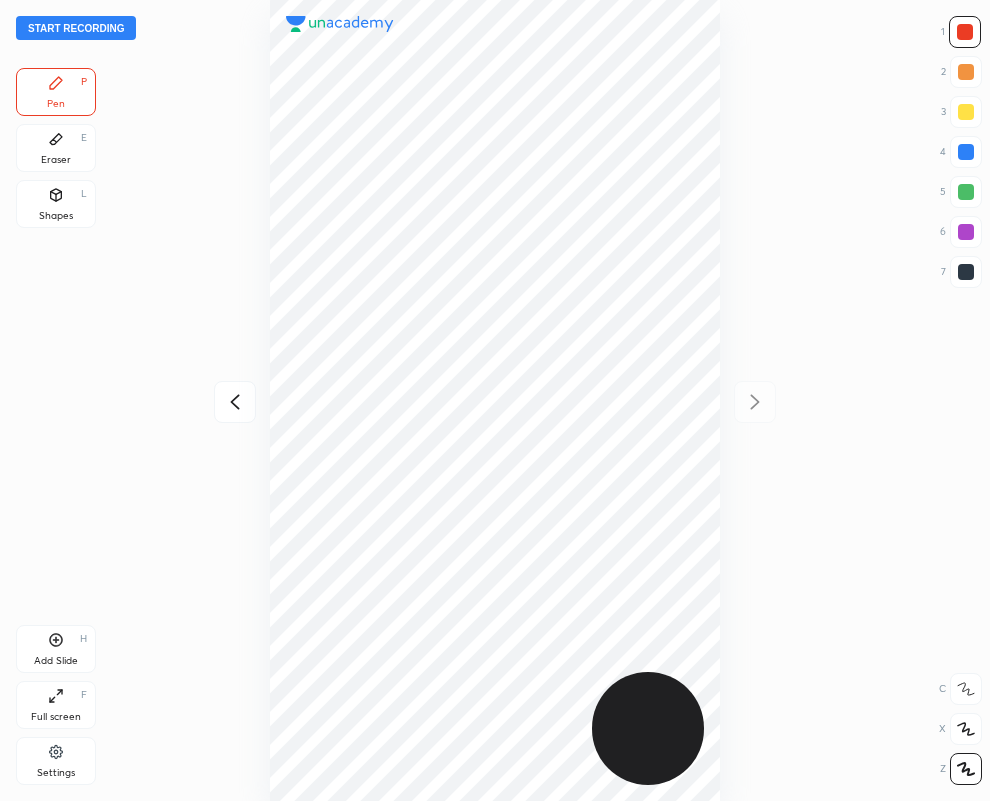 click at bounding box center (966, 272) 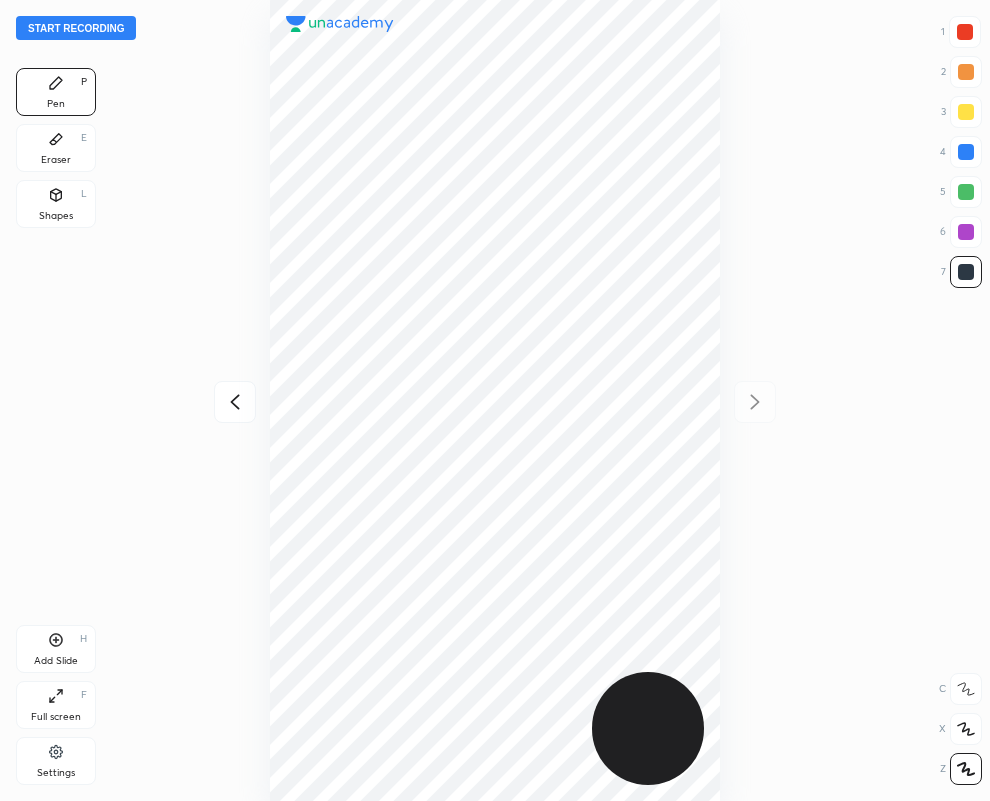 click on "Eraser" at bounding box center (56, 160) 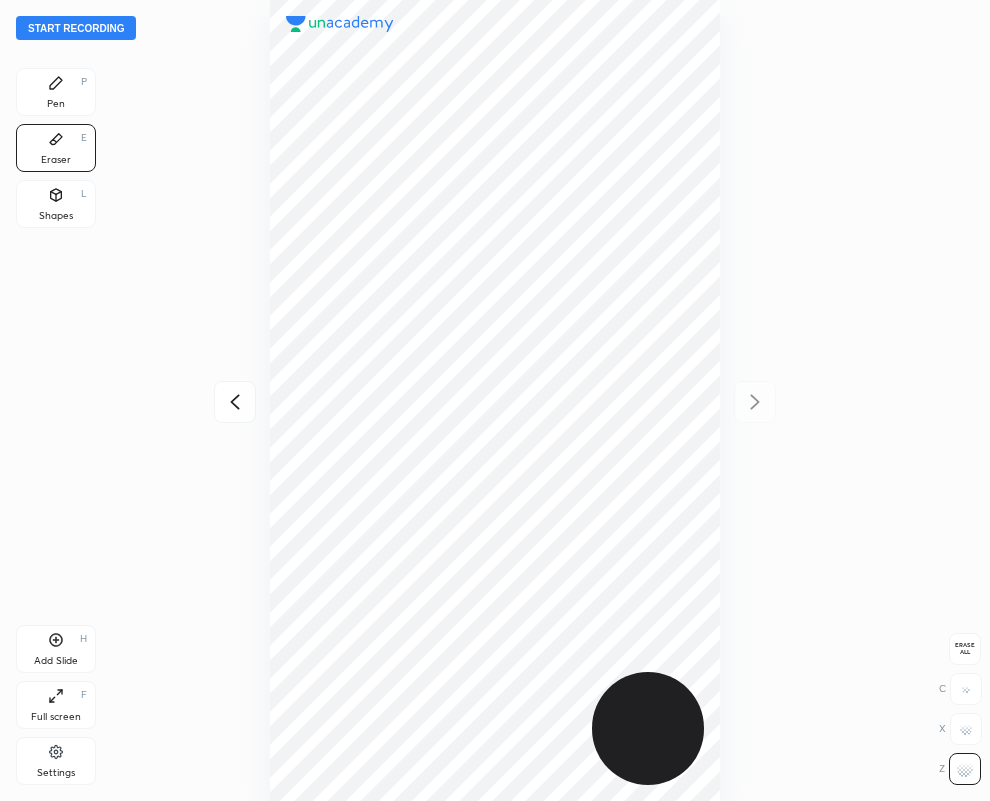 click on "Pen P" at bounding box center [56, 92] 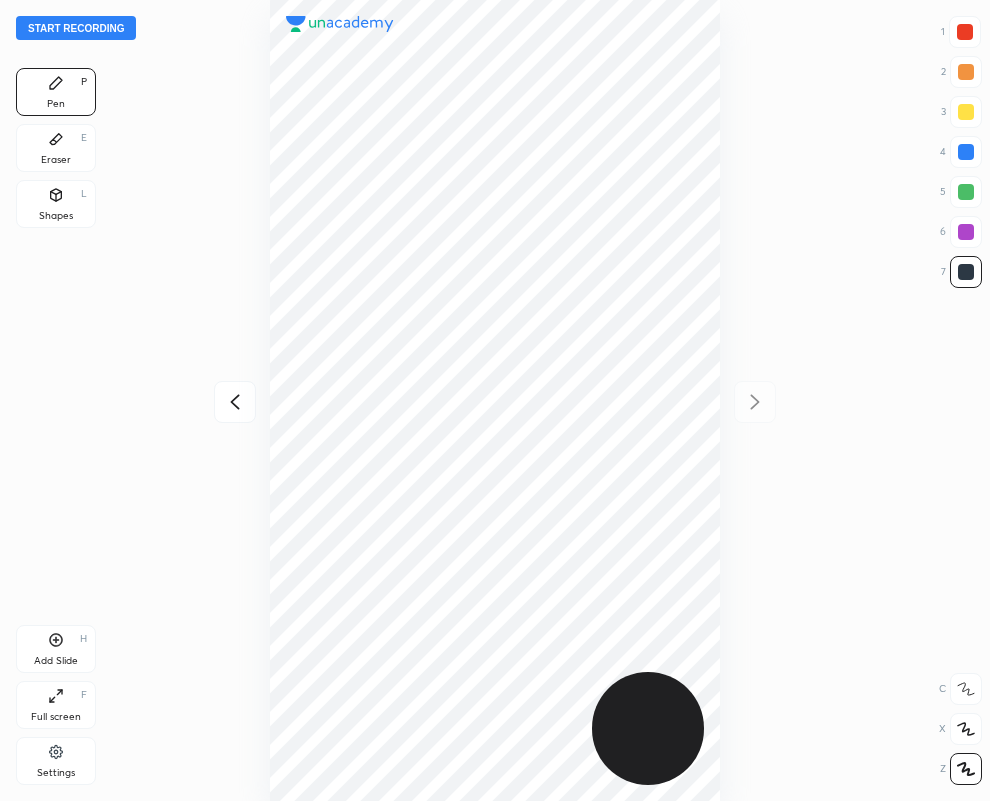 click 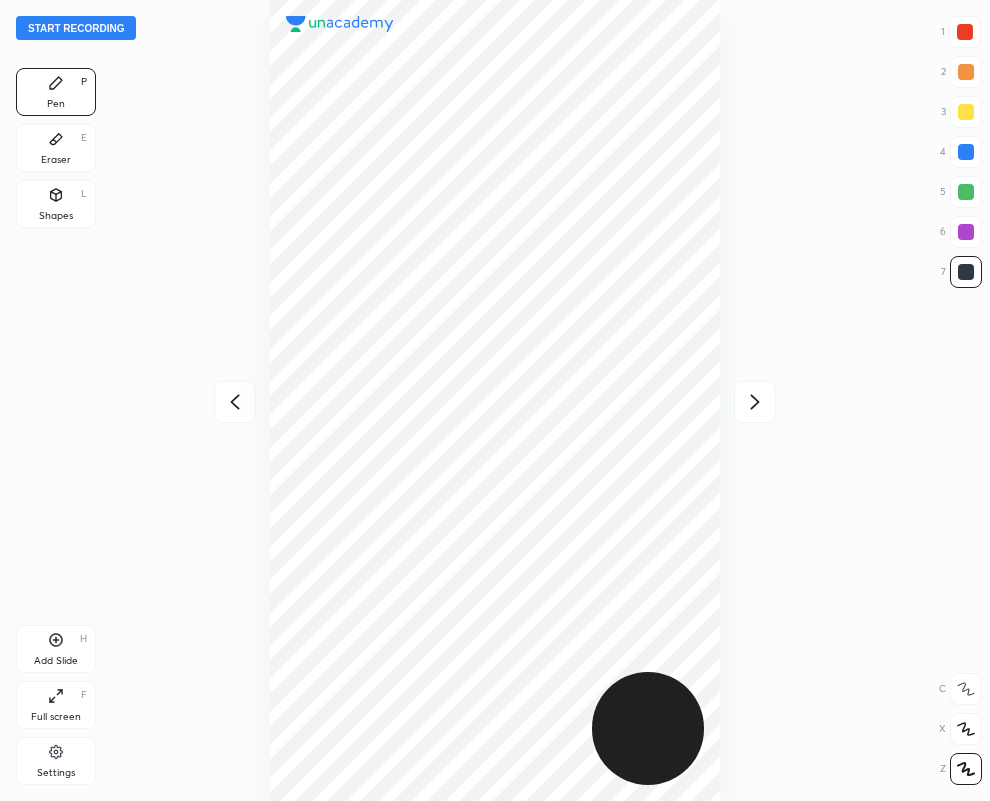 click 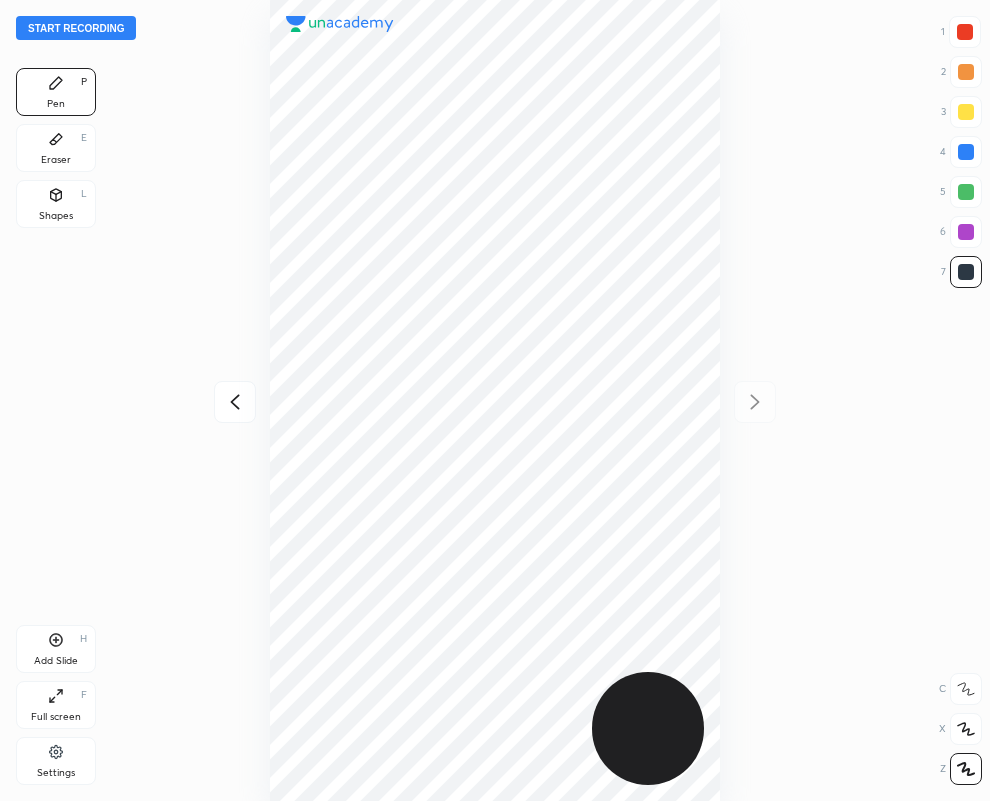 click 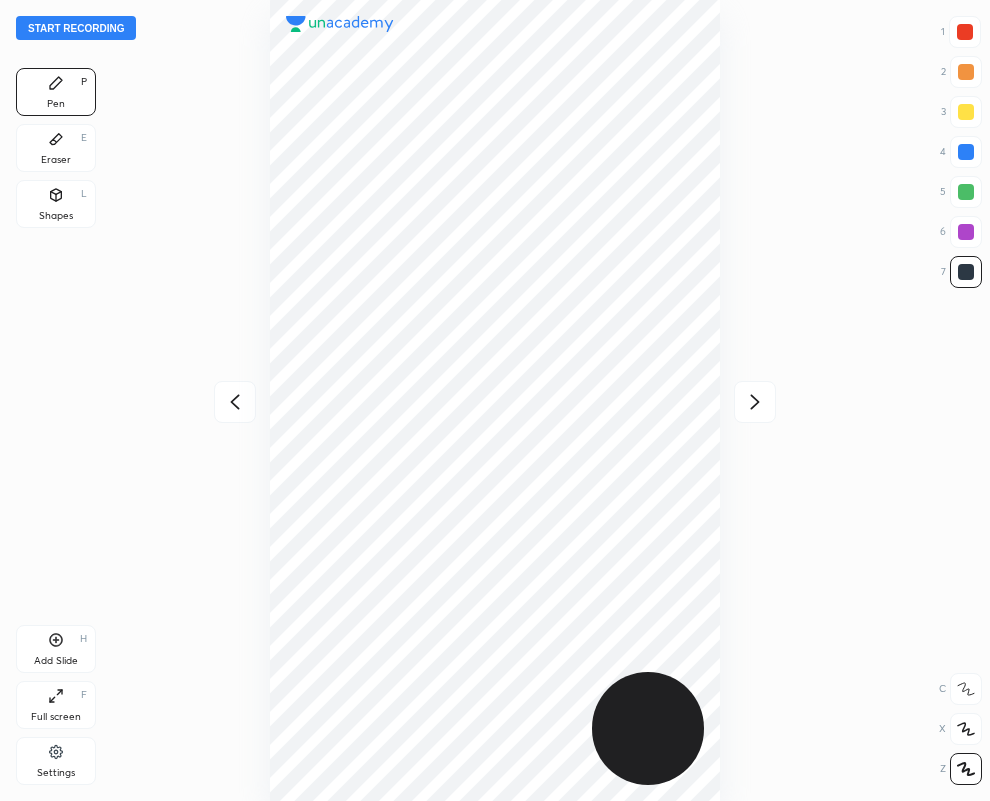 click 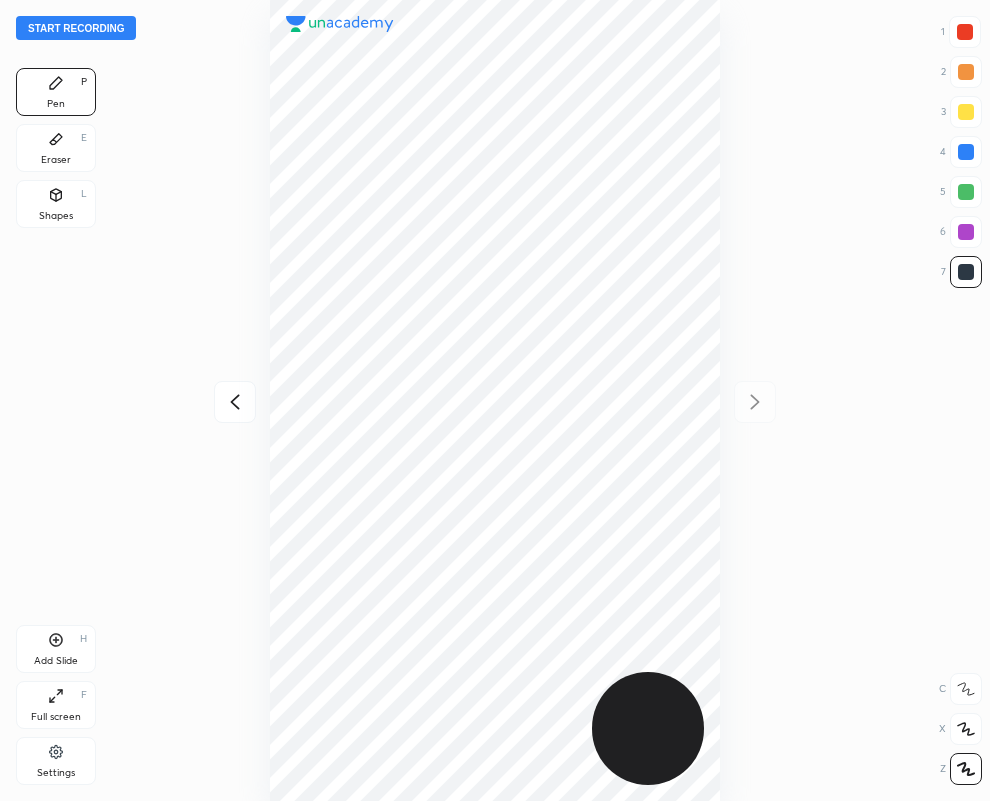 click at bounding box center [965, 32] 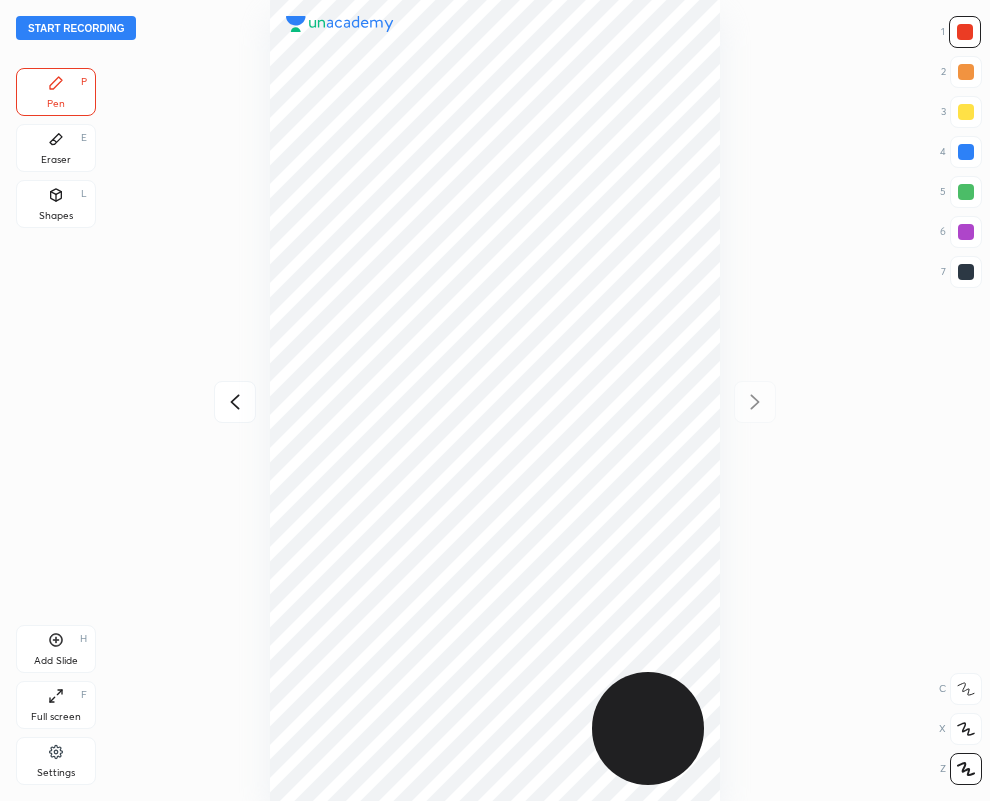 drag, startPoint x: 975, startPoint y: 147, endPoint x: 954, endPoint y: 155, distance: 22.472204 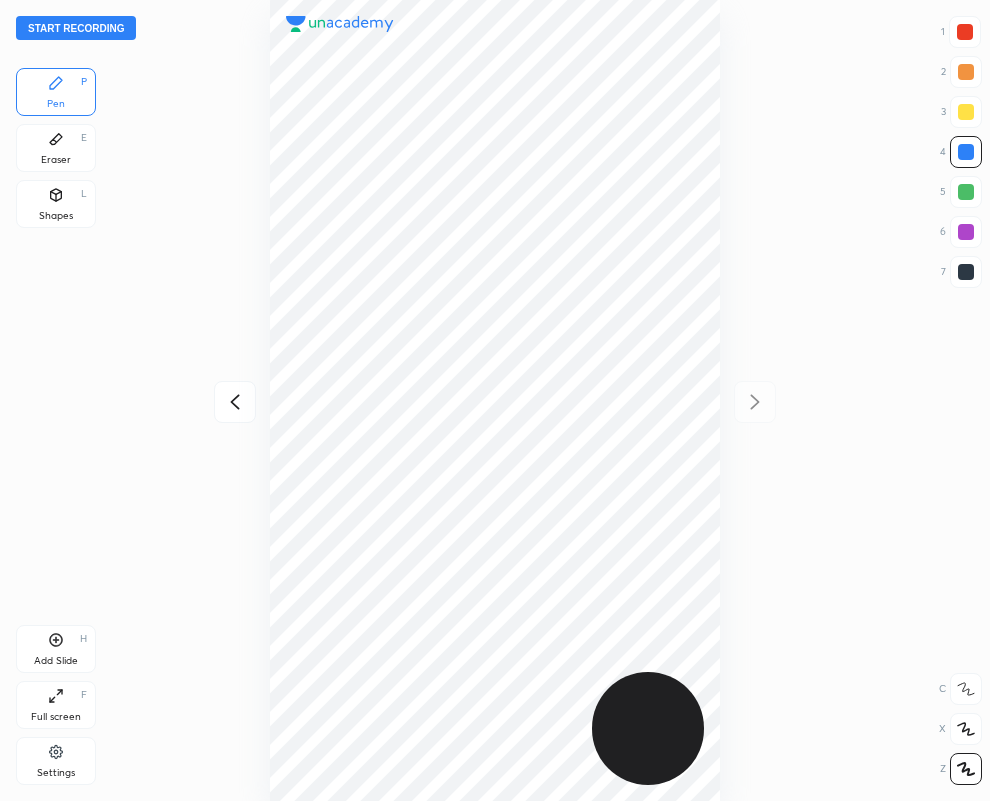 click at bounding box center (965, 32) 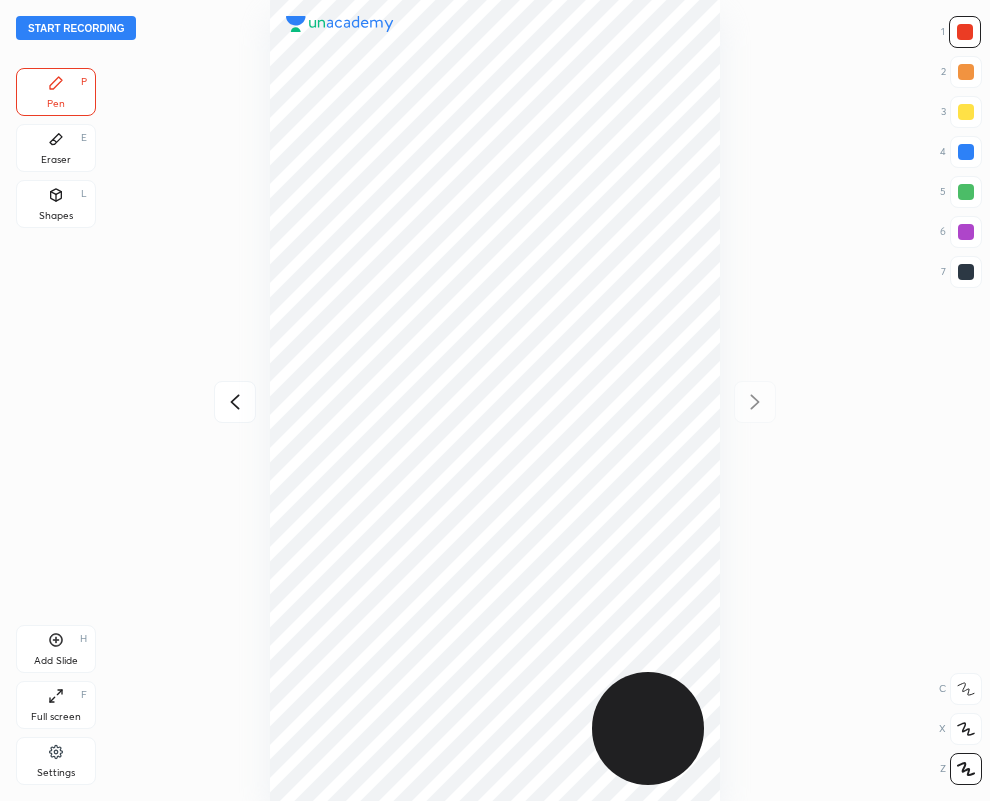 click at bounding box center [966, 272] 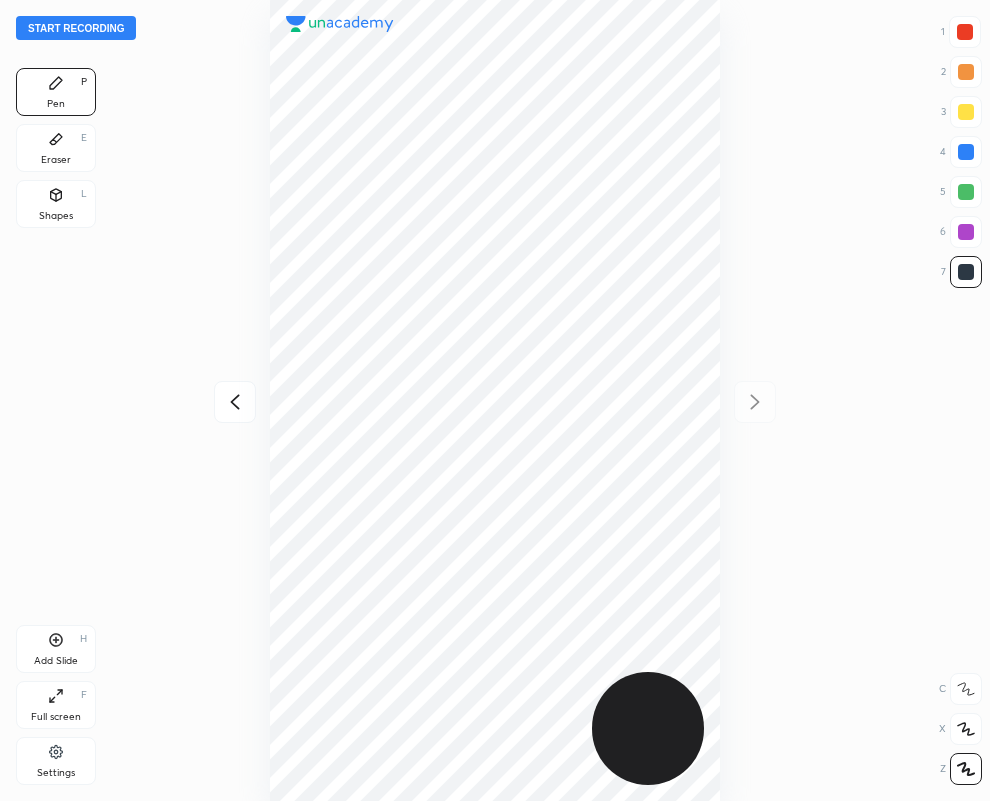 drag, startPoint x: 968, startPoint y: 221, endPoint x: 946, endPoint y: 238, distance: 27.802877 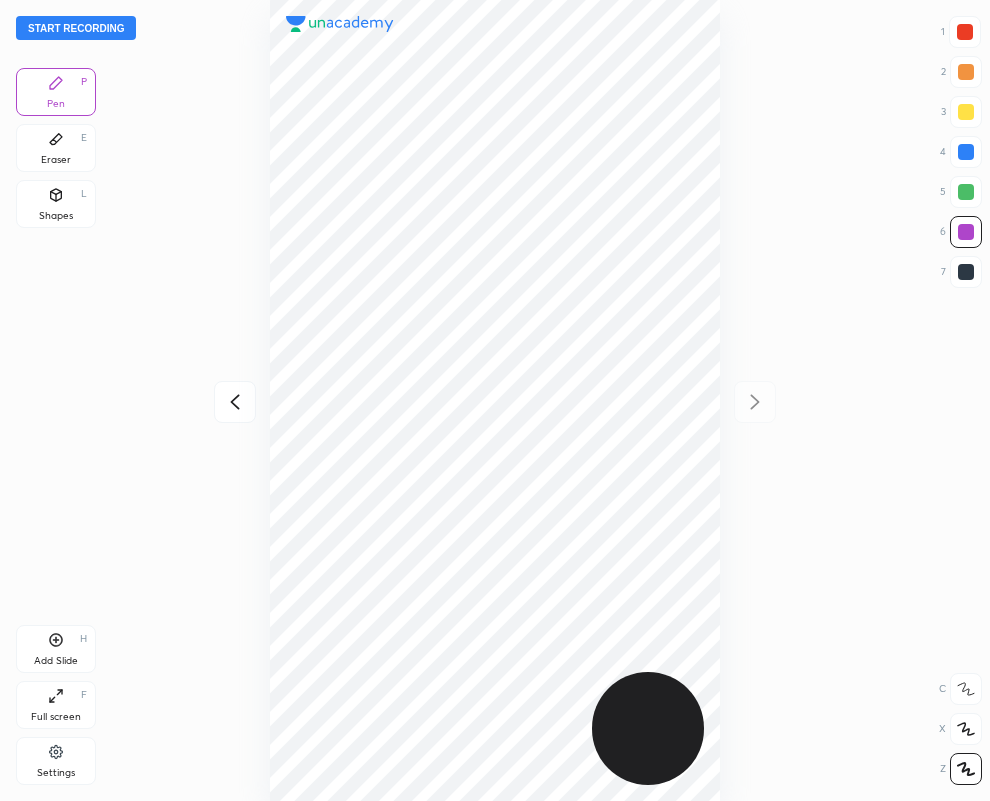 click 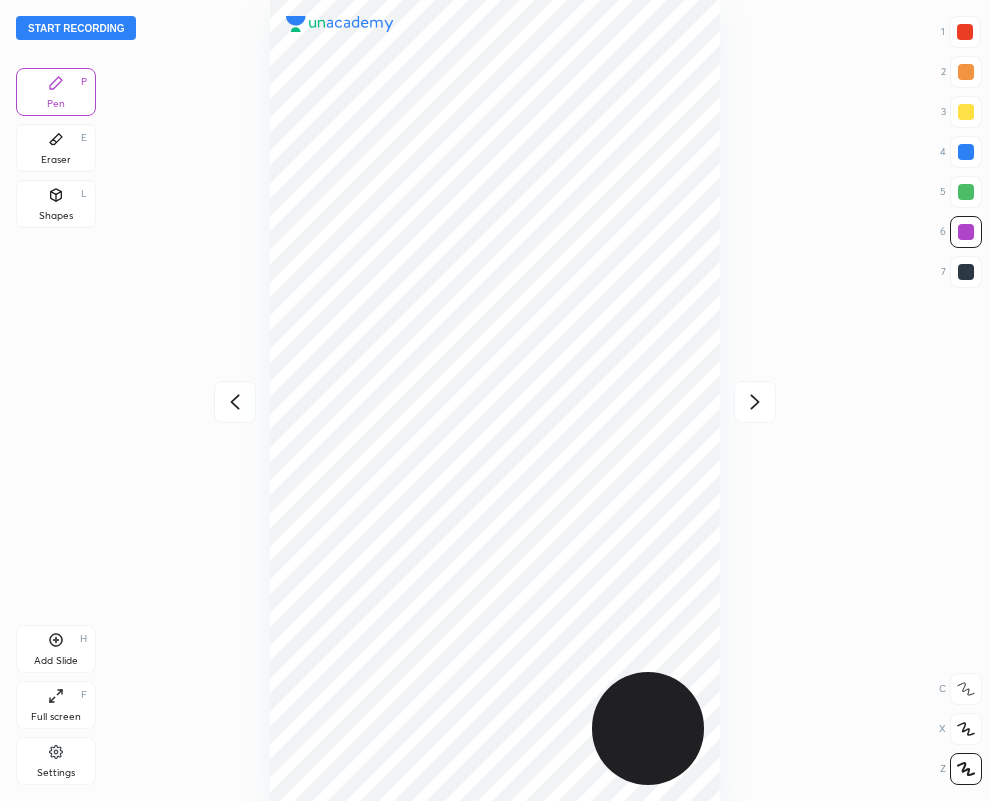 click 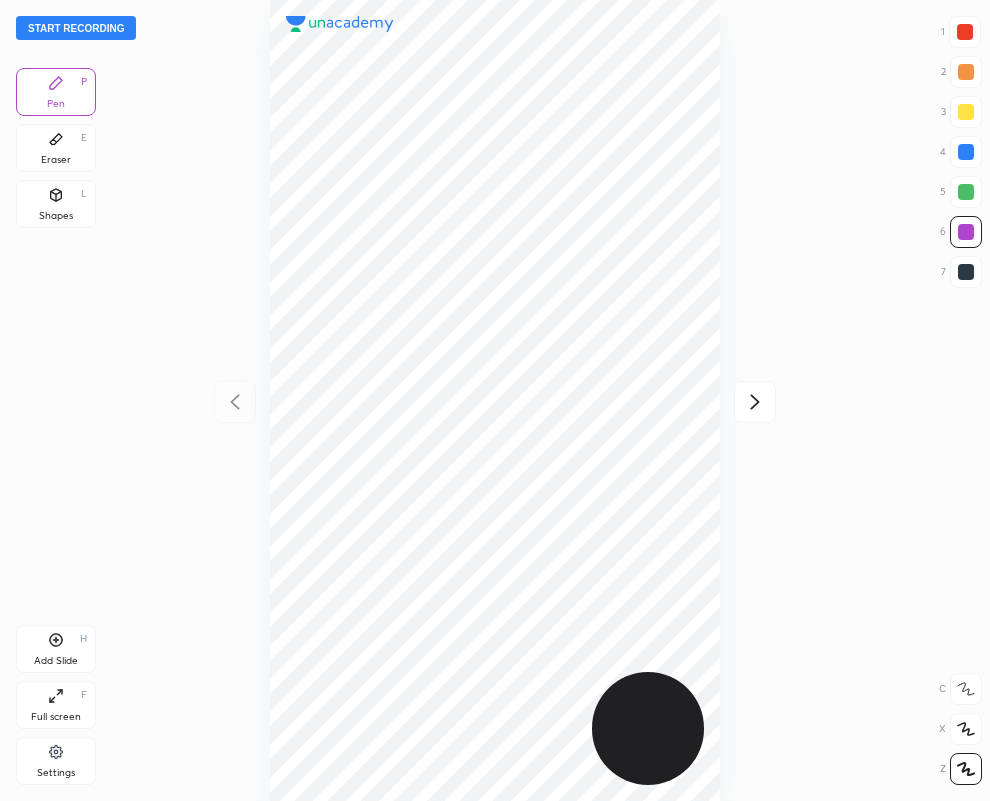 drag, startPoint x: 961, startPoint y: 32, endPoint x: 790, endPoint y: 140, distance: 202.24985 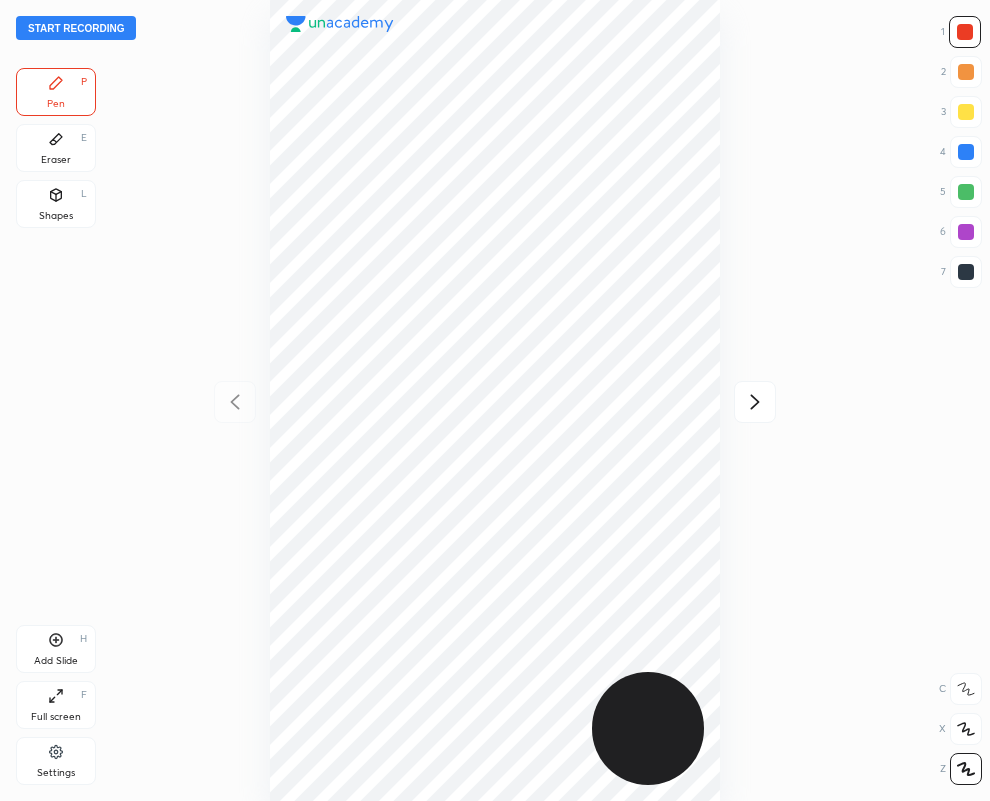 click 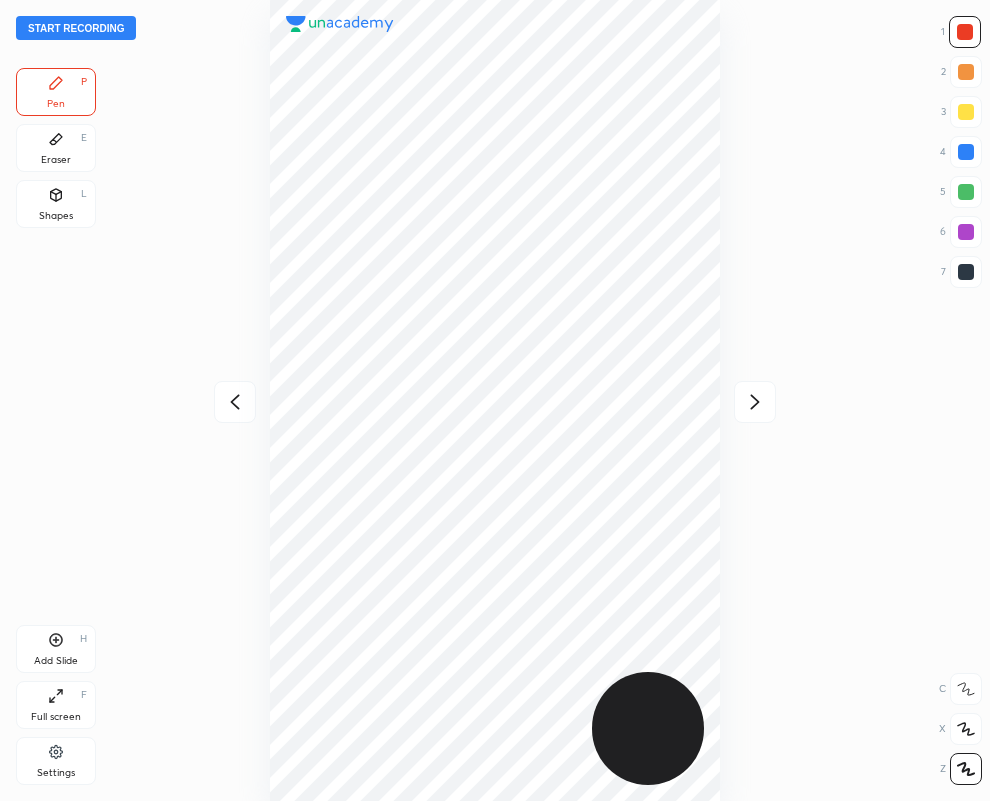 click 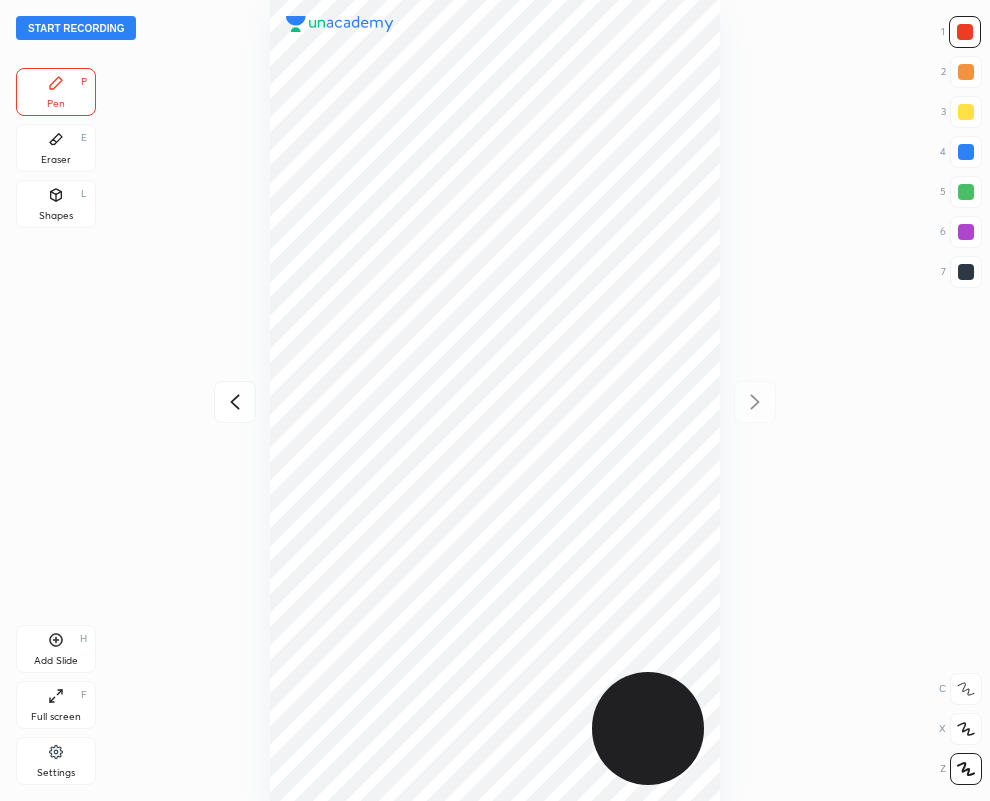 click at bounding box center (966, 272) 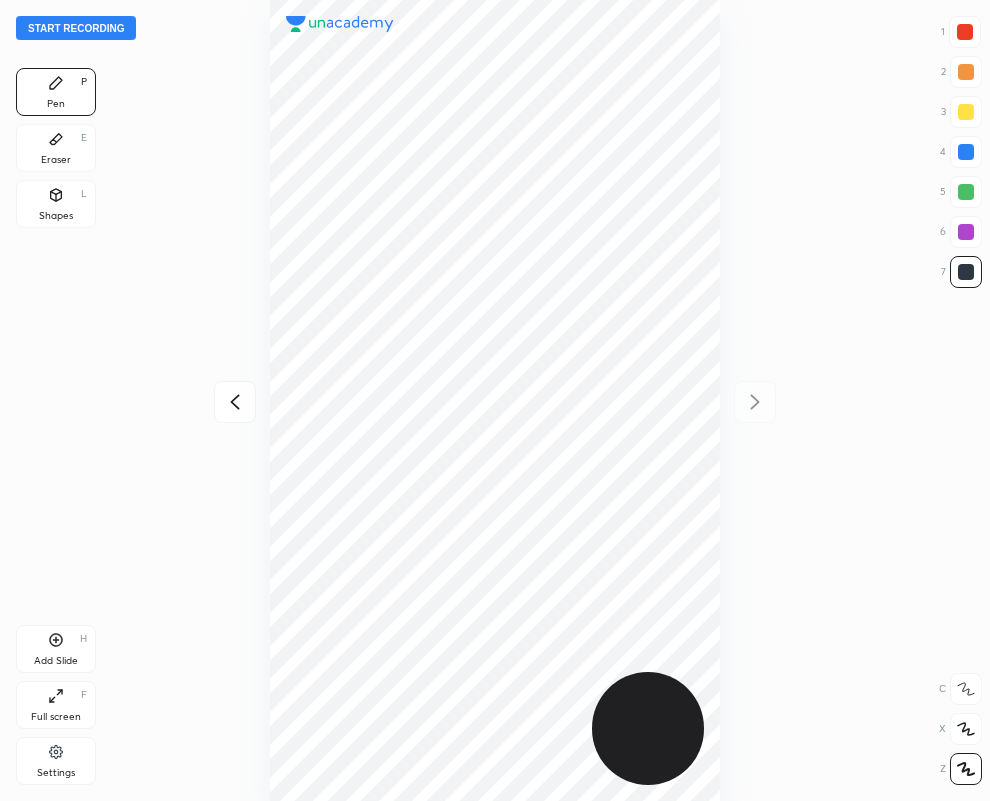 click 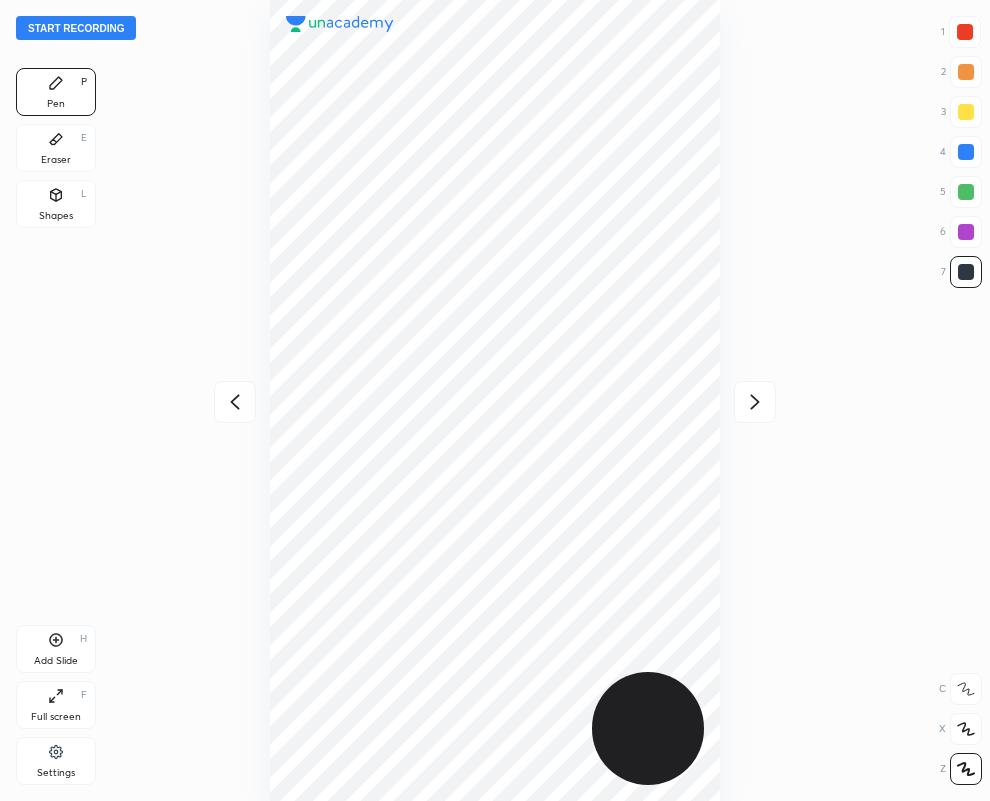 click 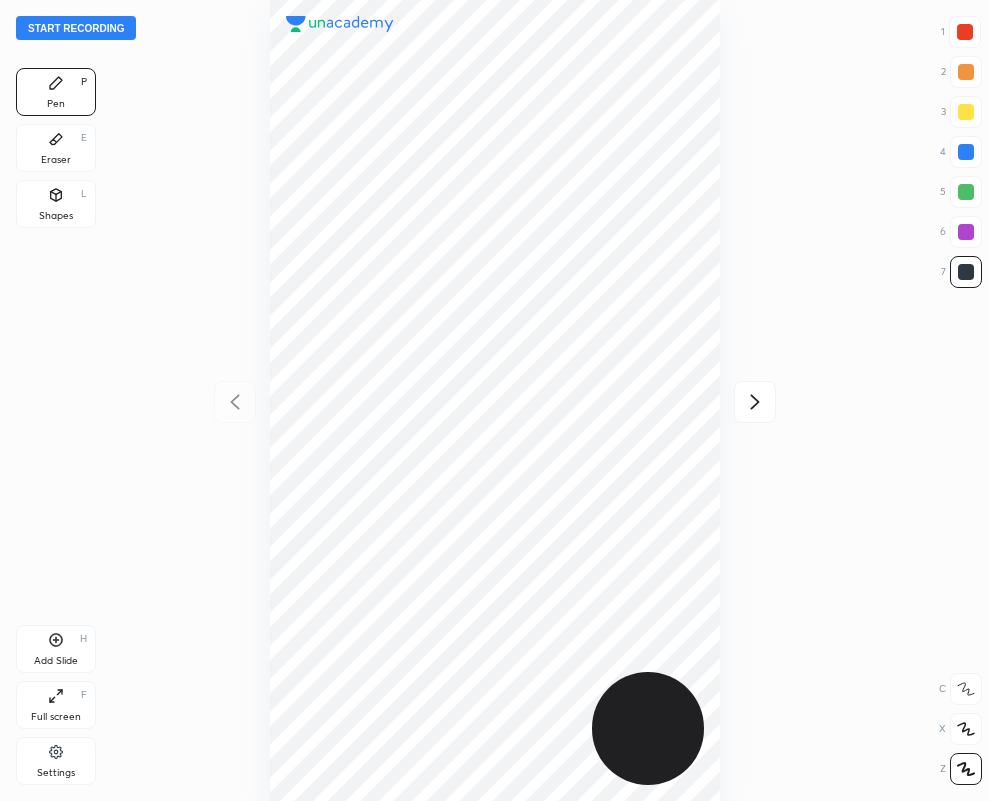 click on "Start recording" at bounding box center (76, 28) 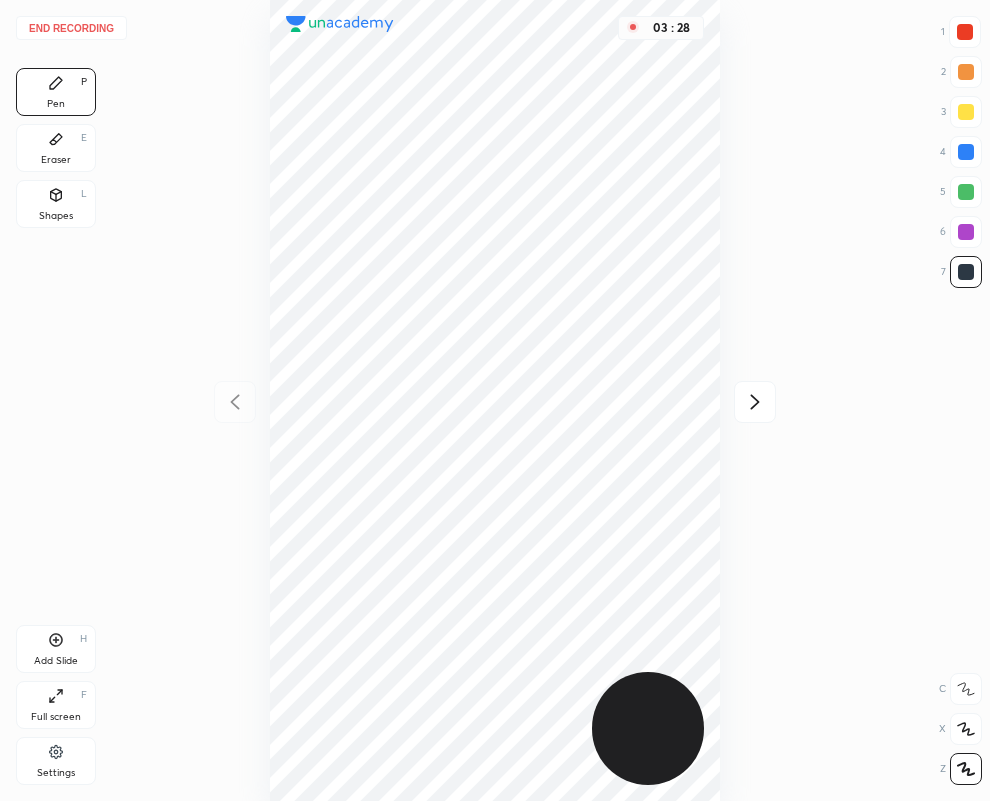 click 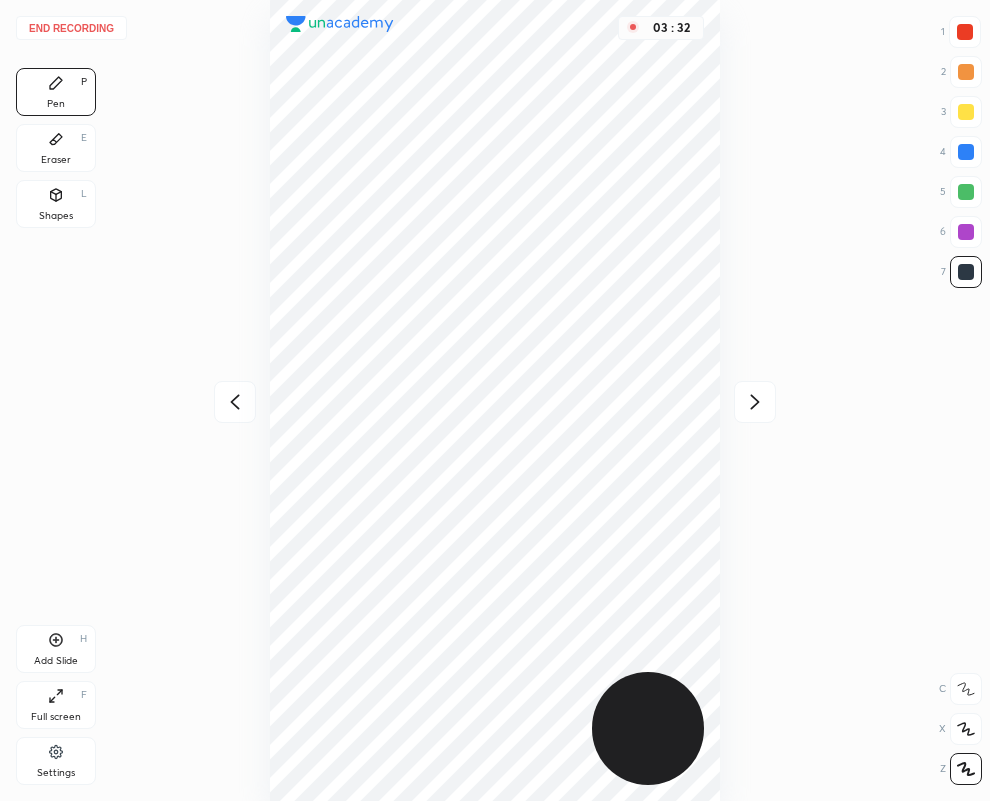 click 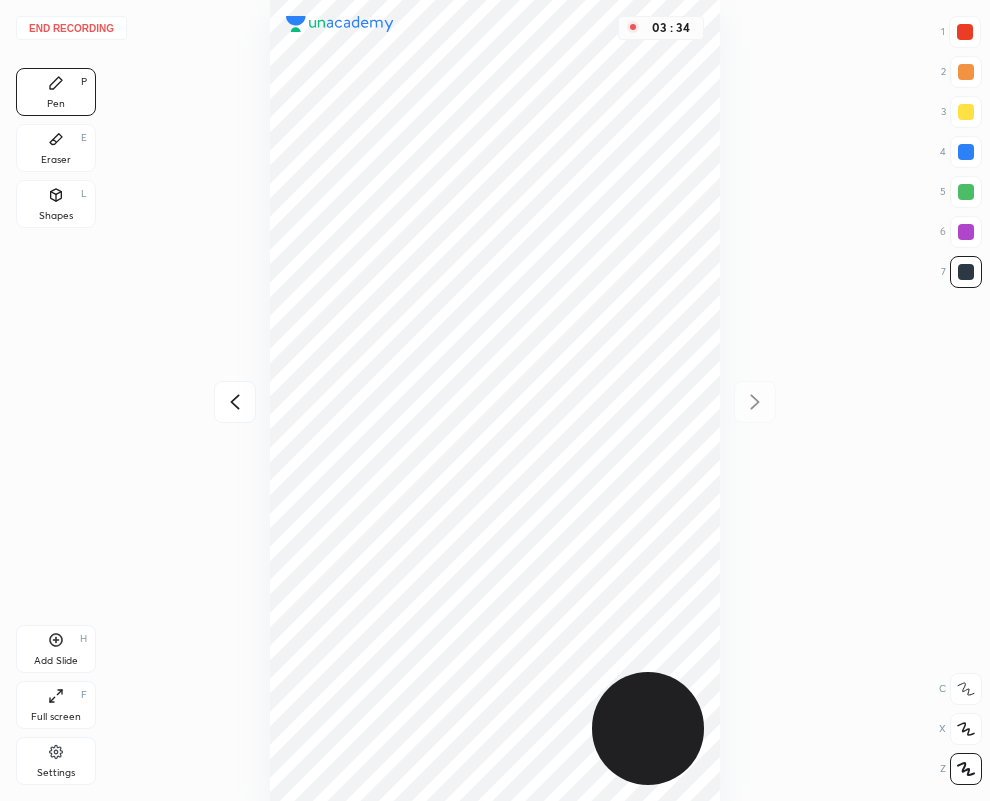 click 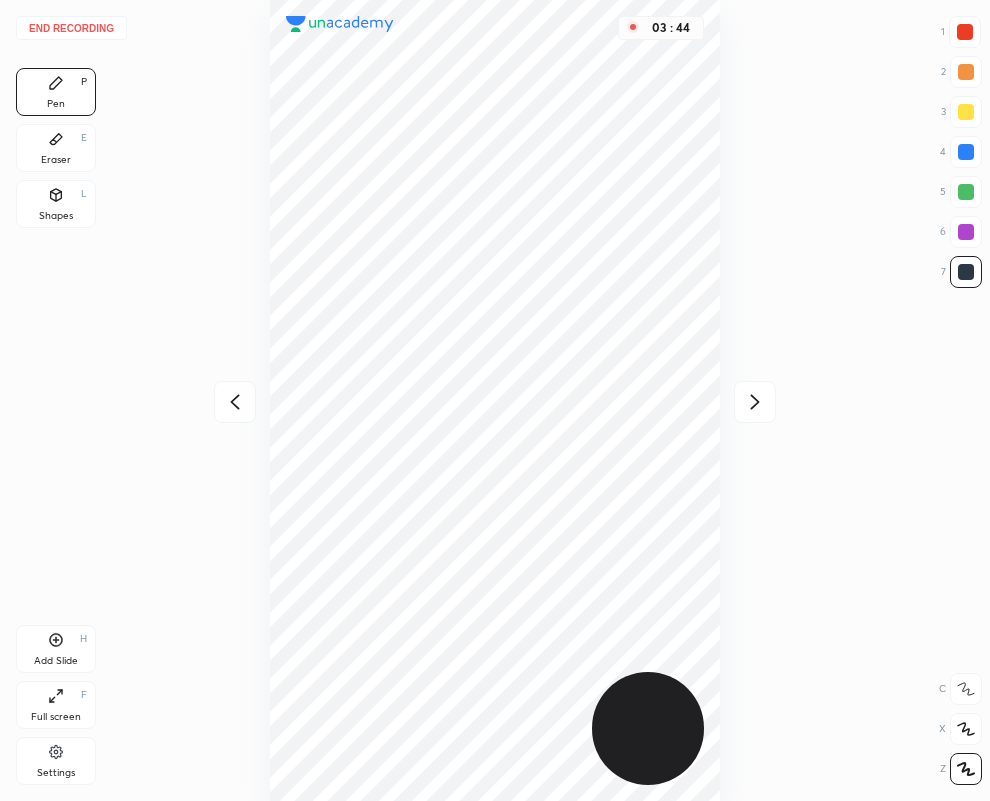 click 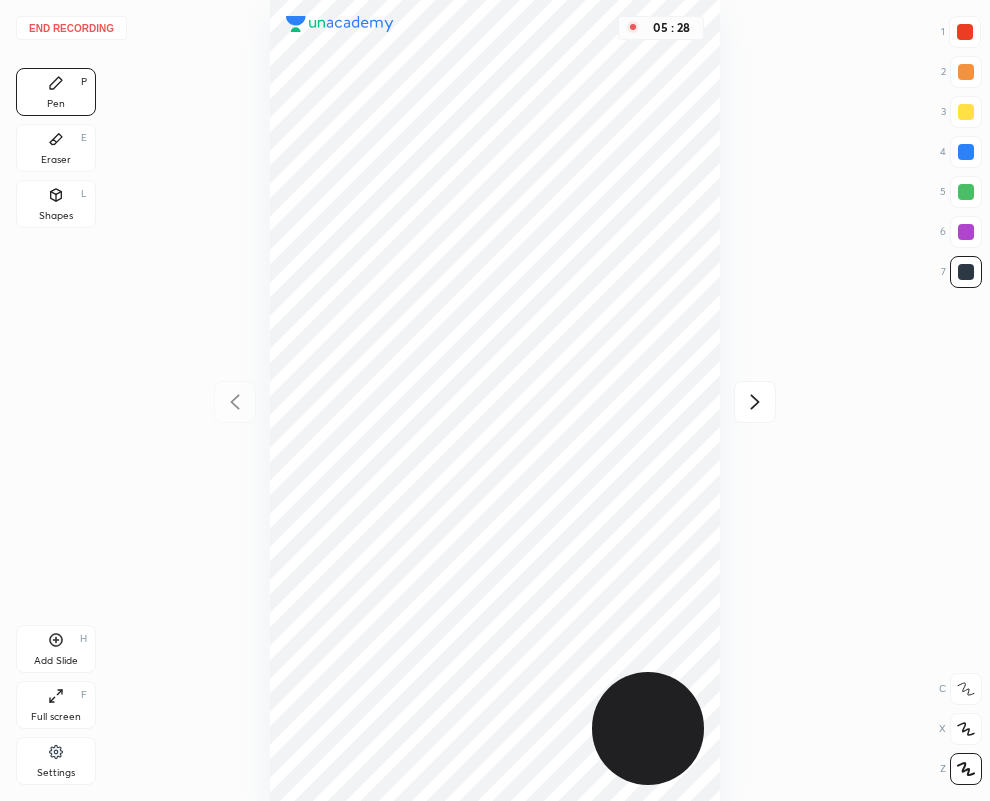 click 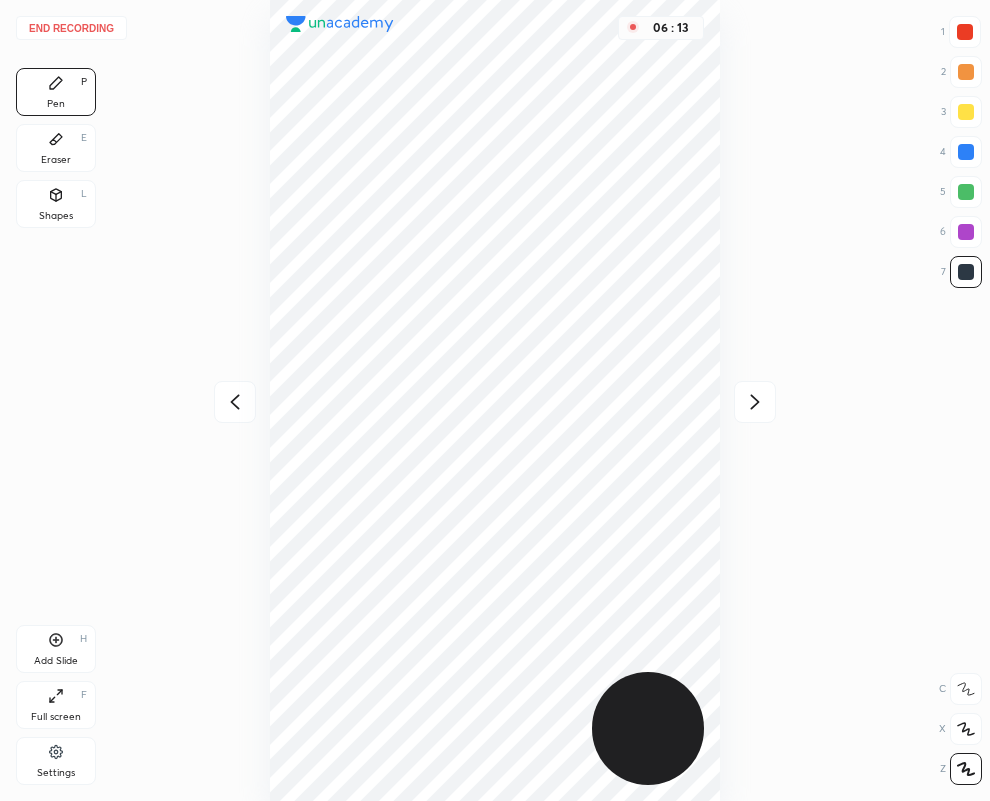 click 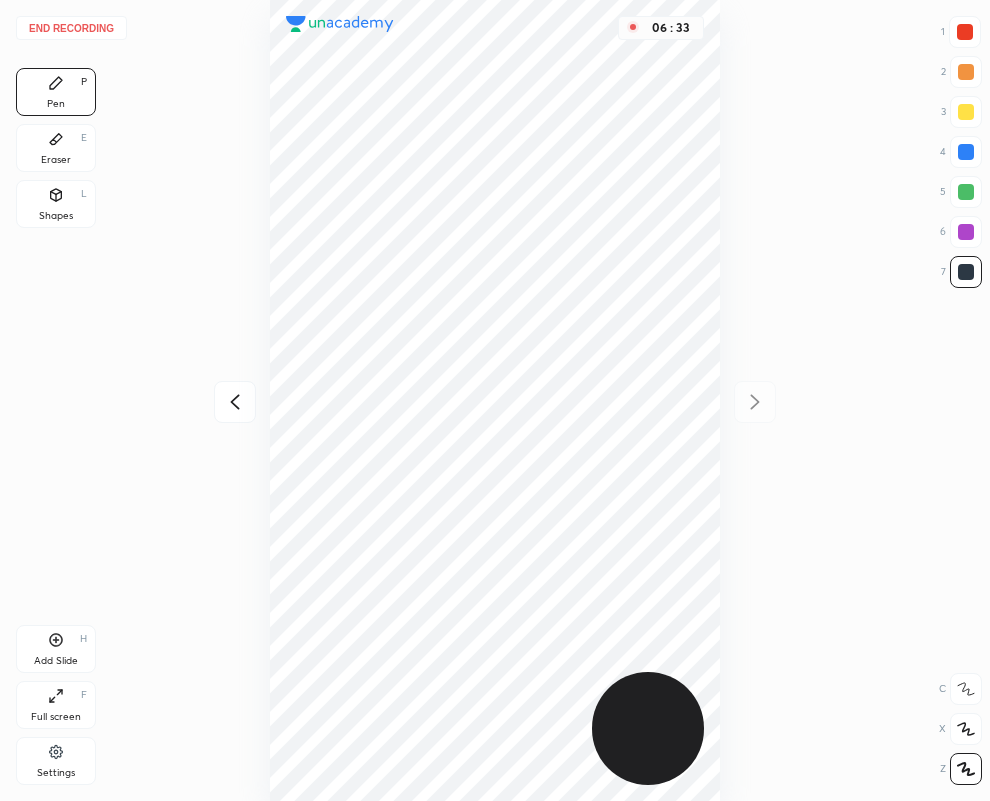 click on "End recording" at bounding box center [71, 28] 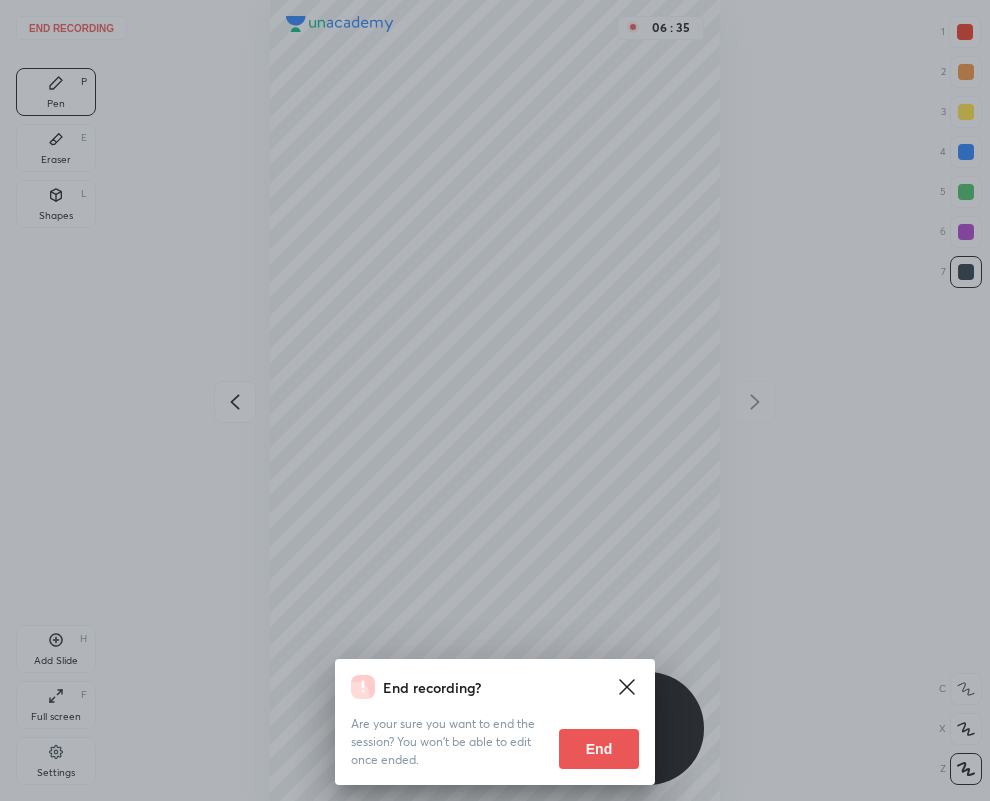 drag, startPoint x: 593, startPoint y: 755, endPoint x: 556, endPoint y: 742, distance: 39.217342 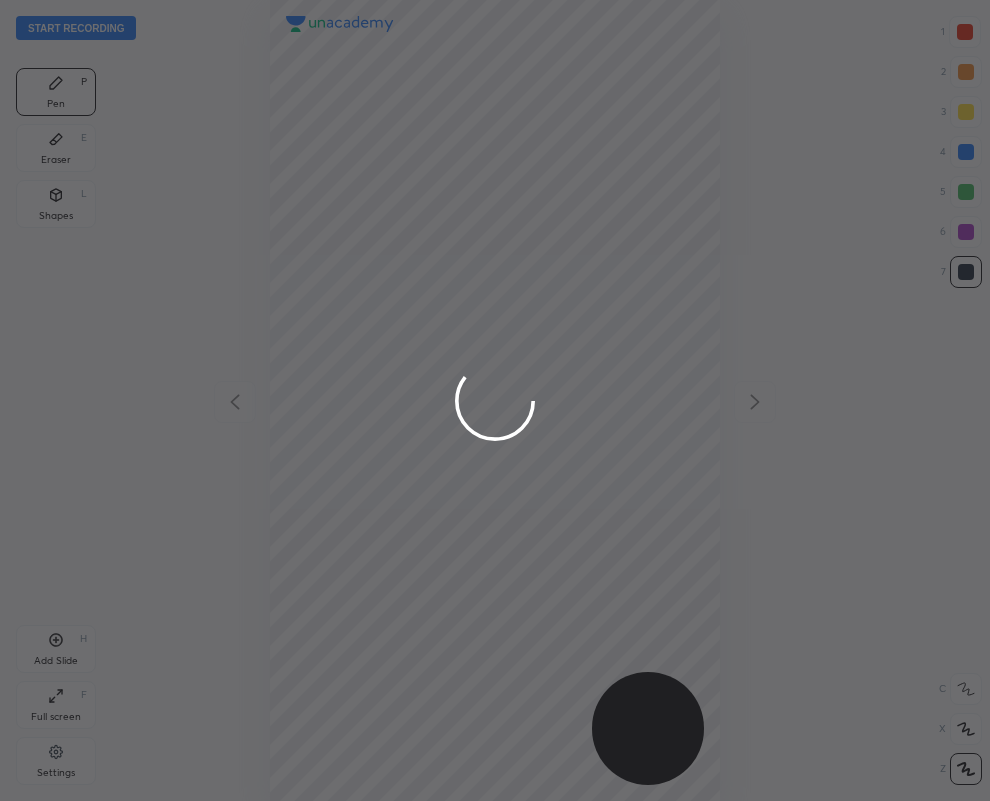 scroll, scrollTop: 99198, scrollLeft: 99330, axis: both 